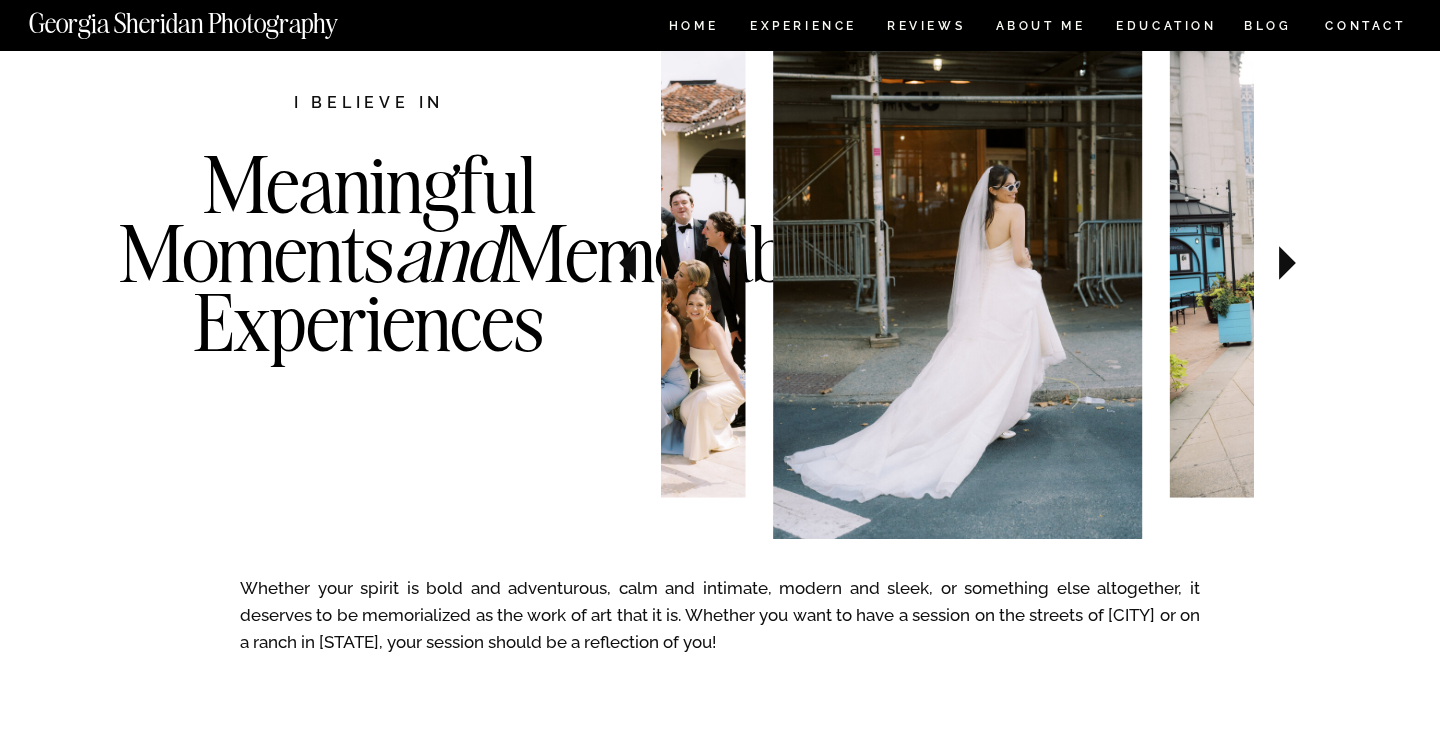 scroll, scrollTop: 752, scrollLeft: 0, axis: vertical 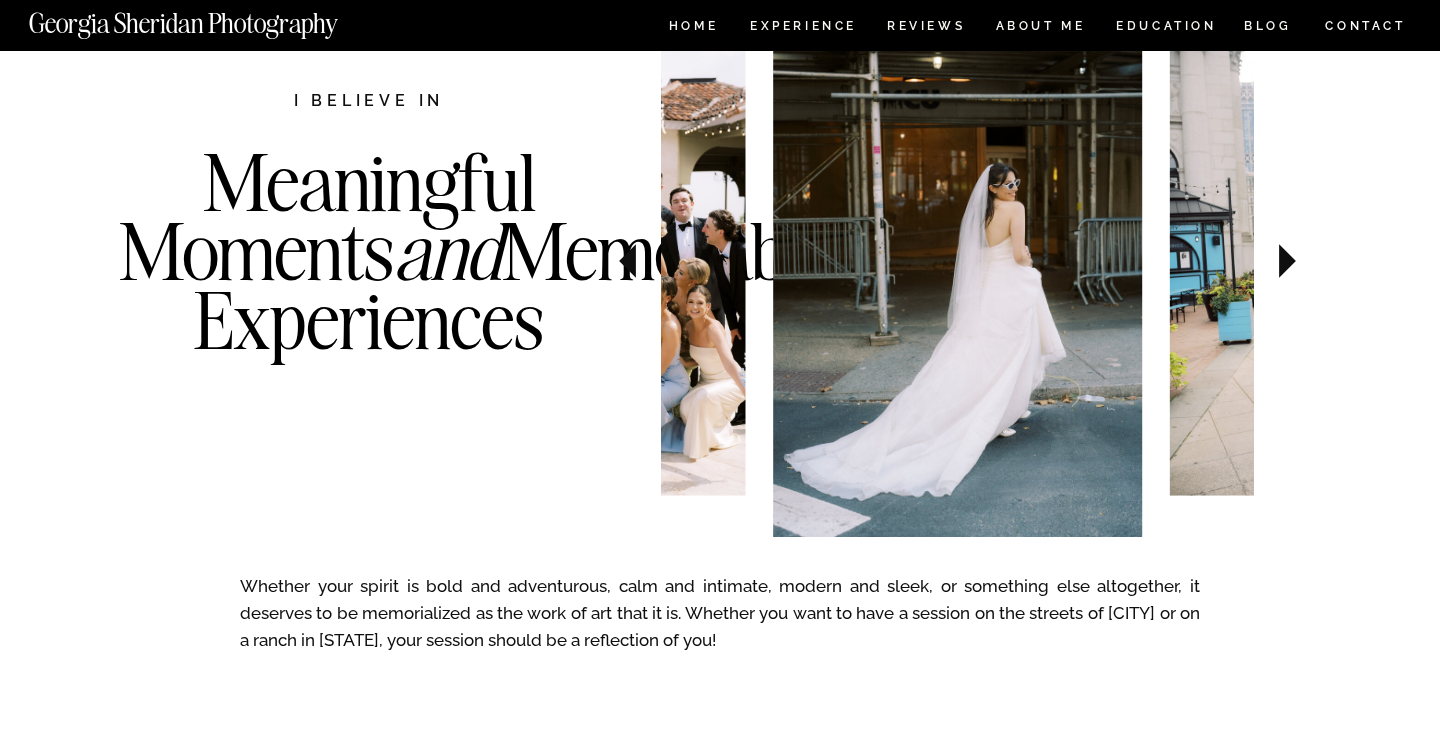 click 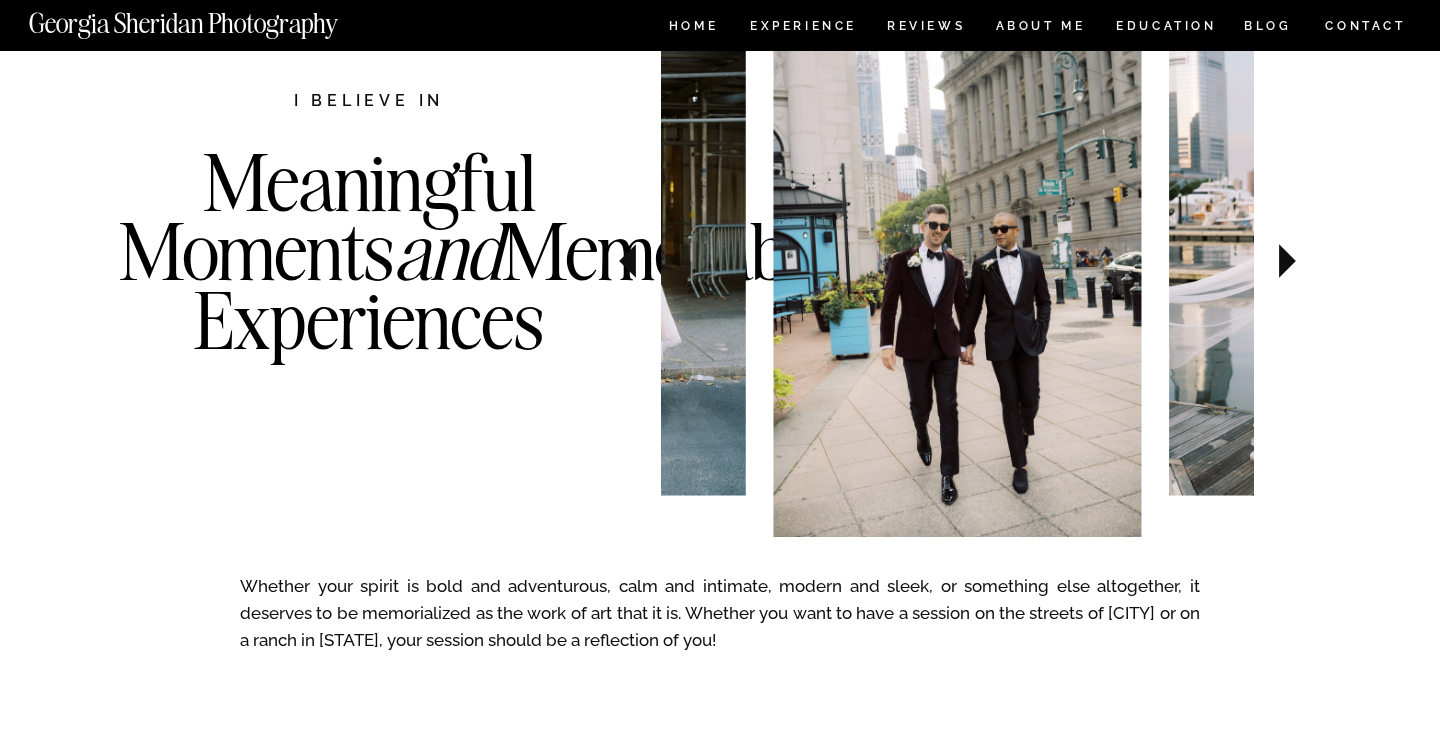 click 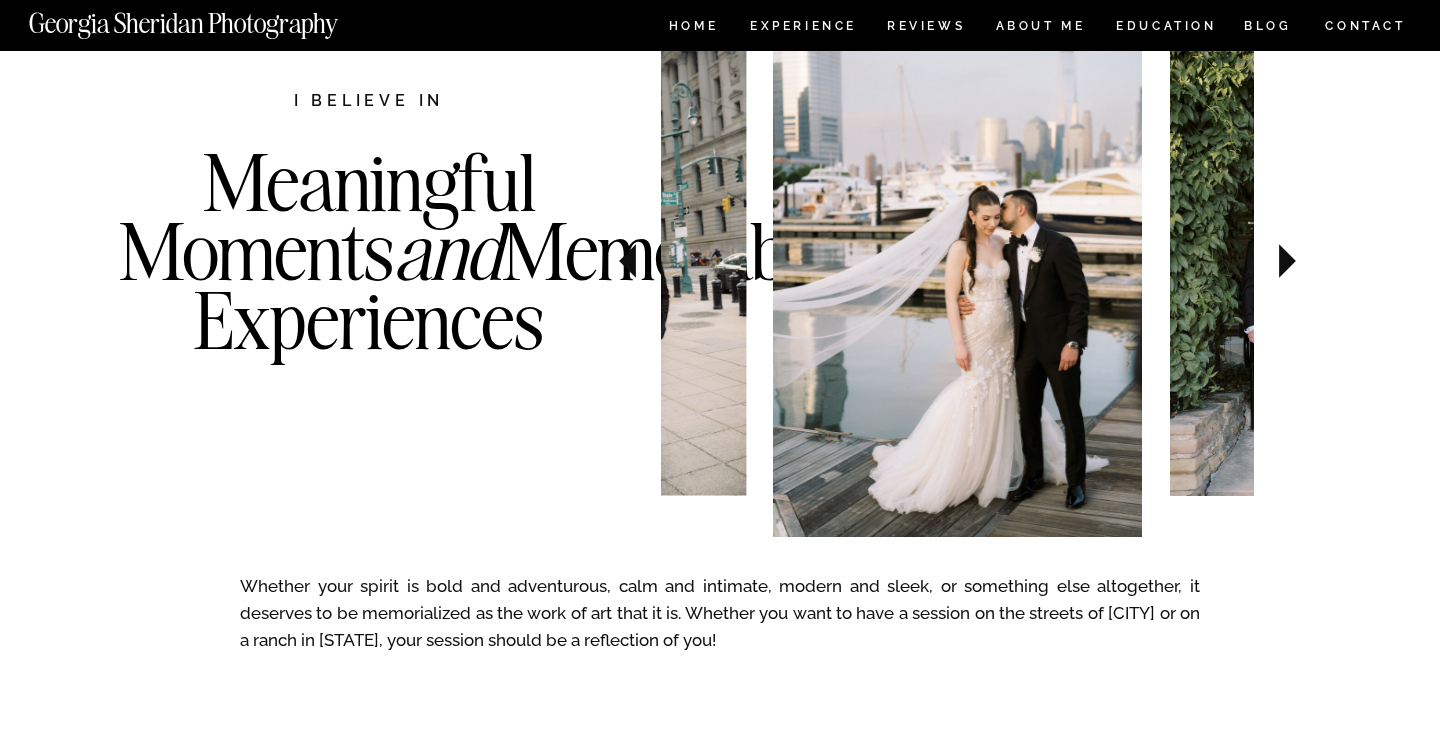 click 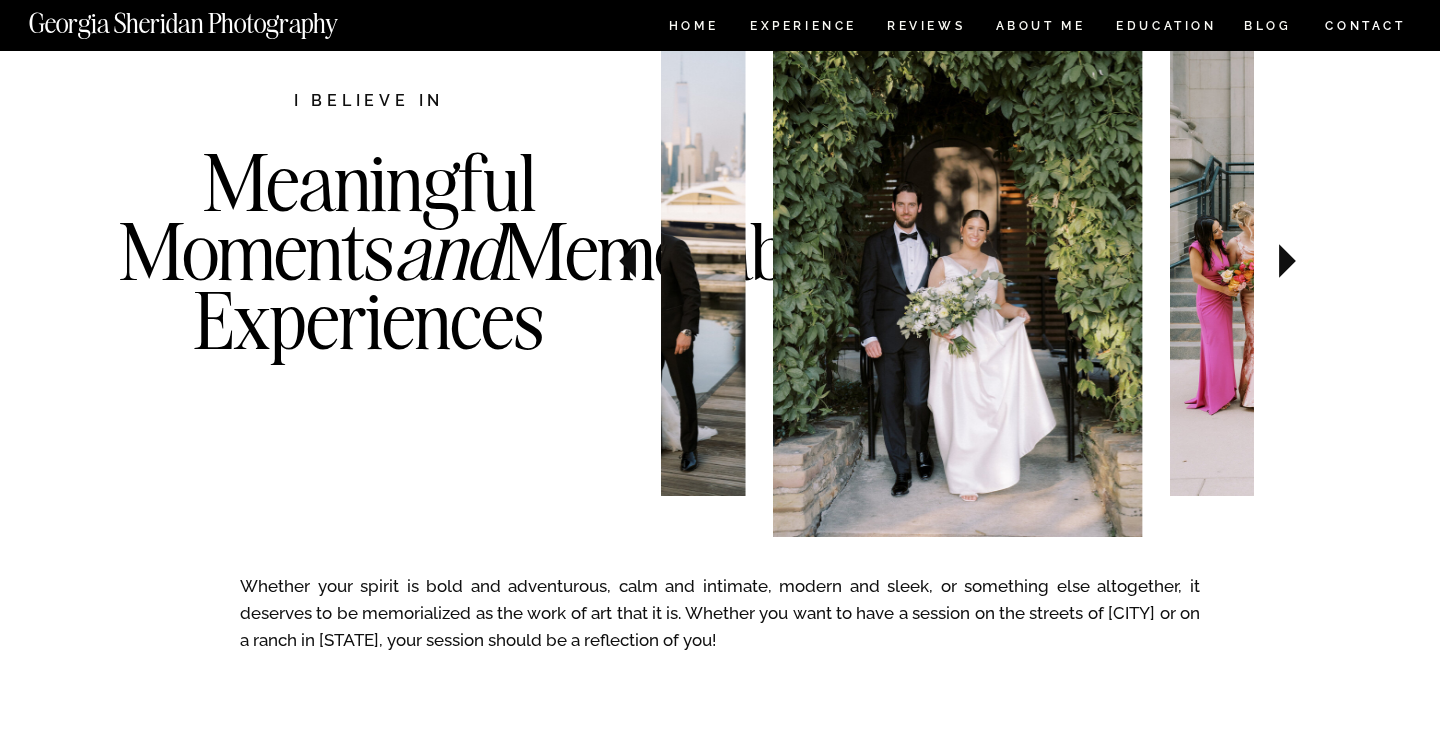 click 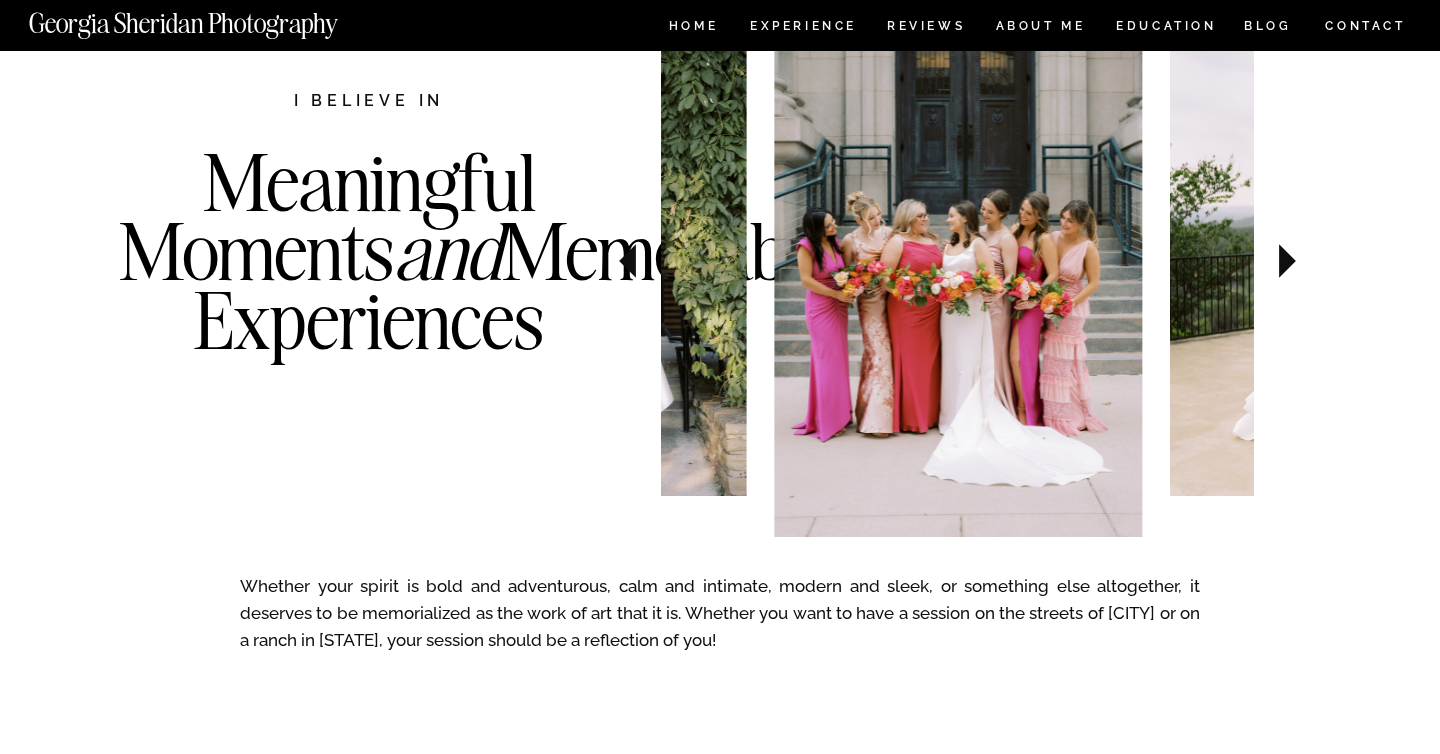 click 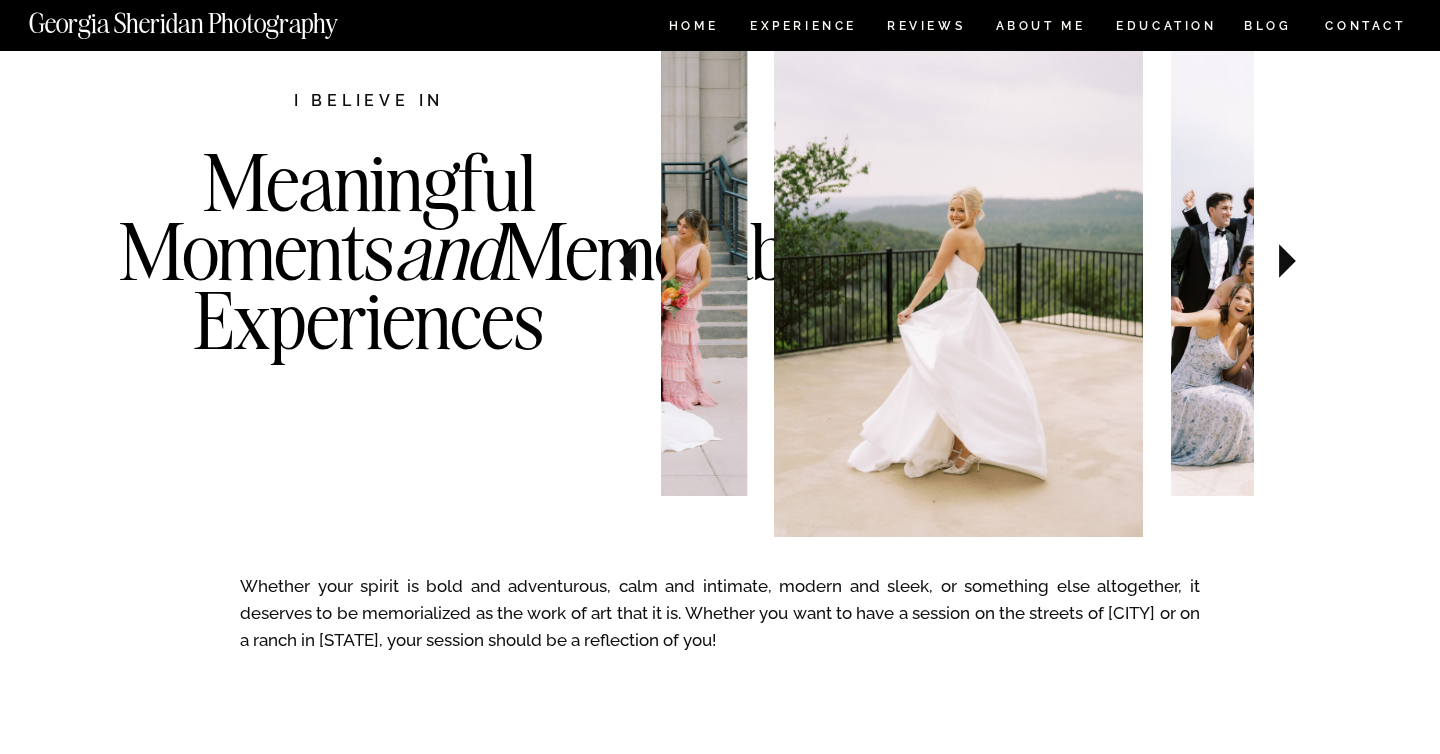 click 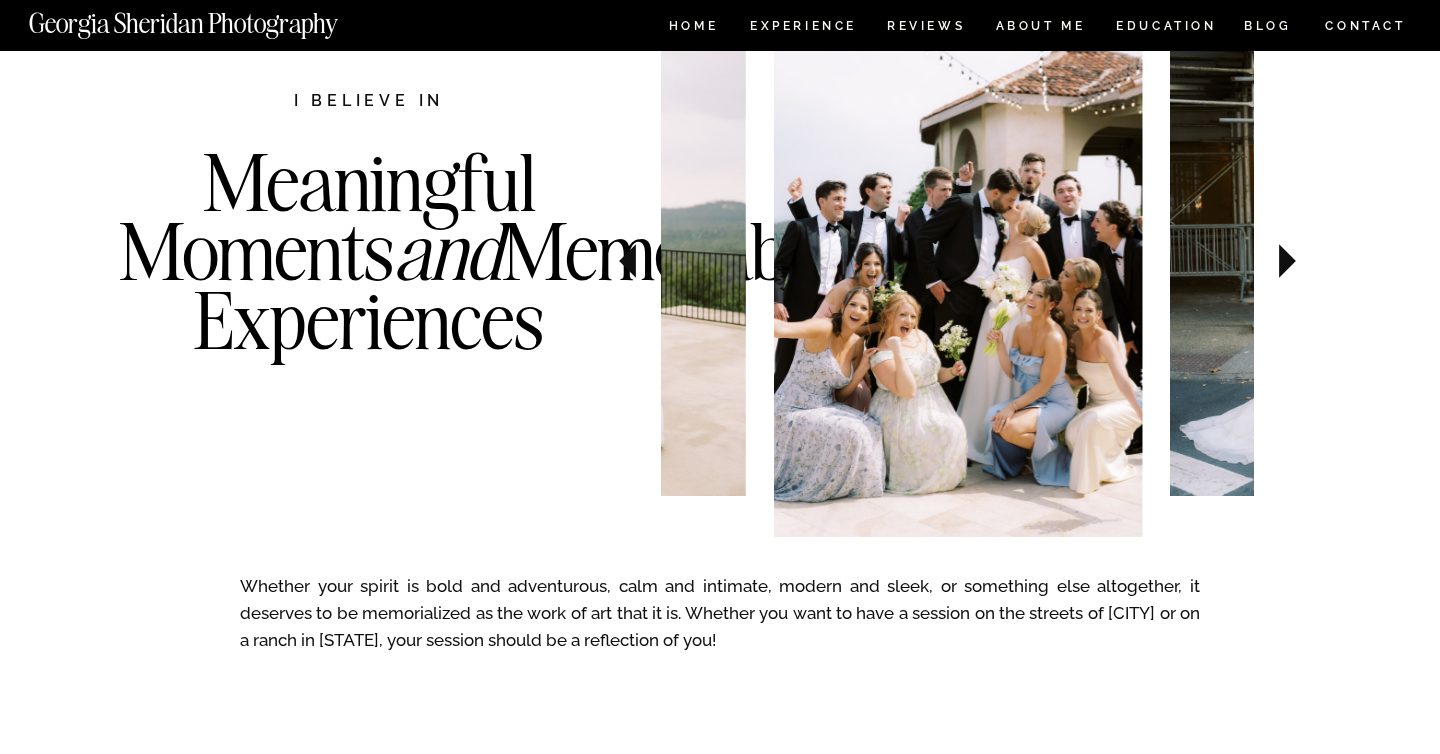 click 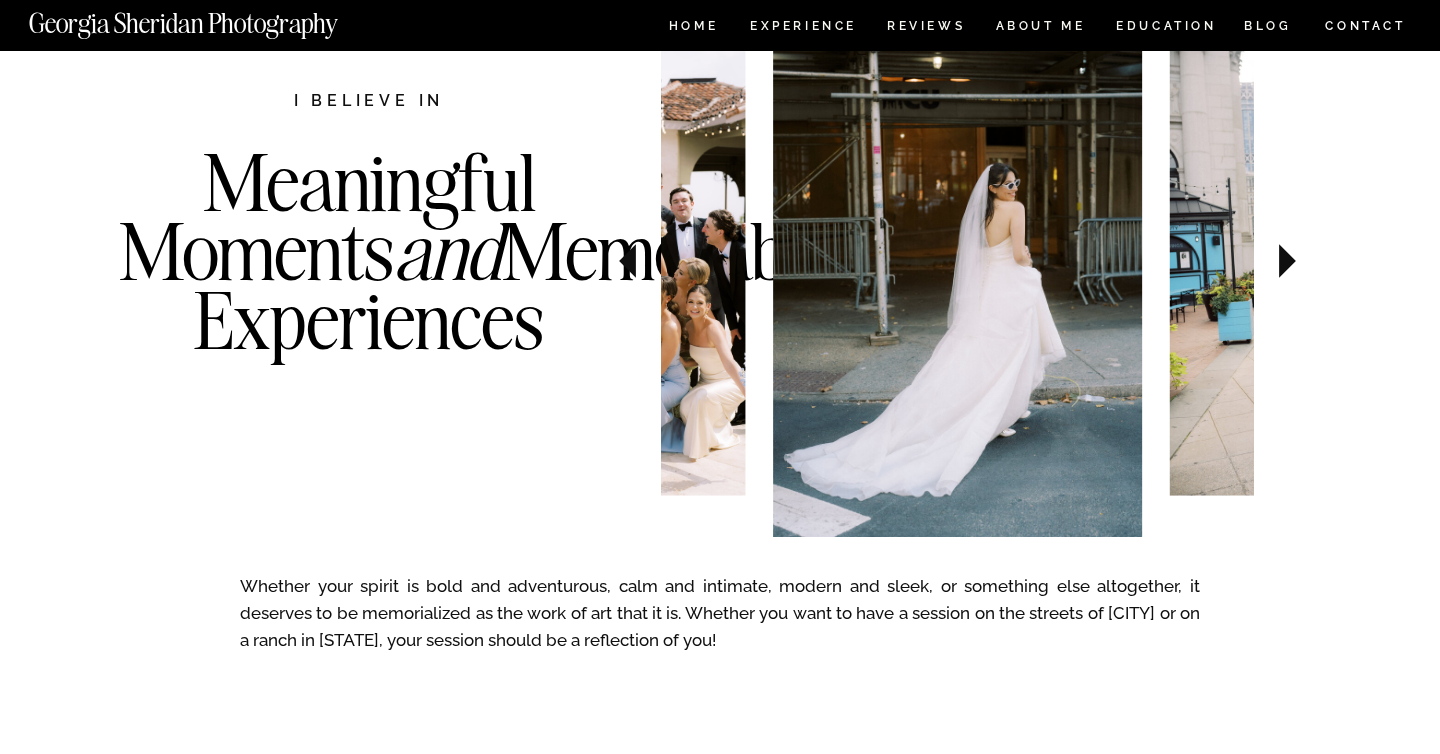 click 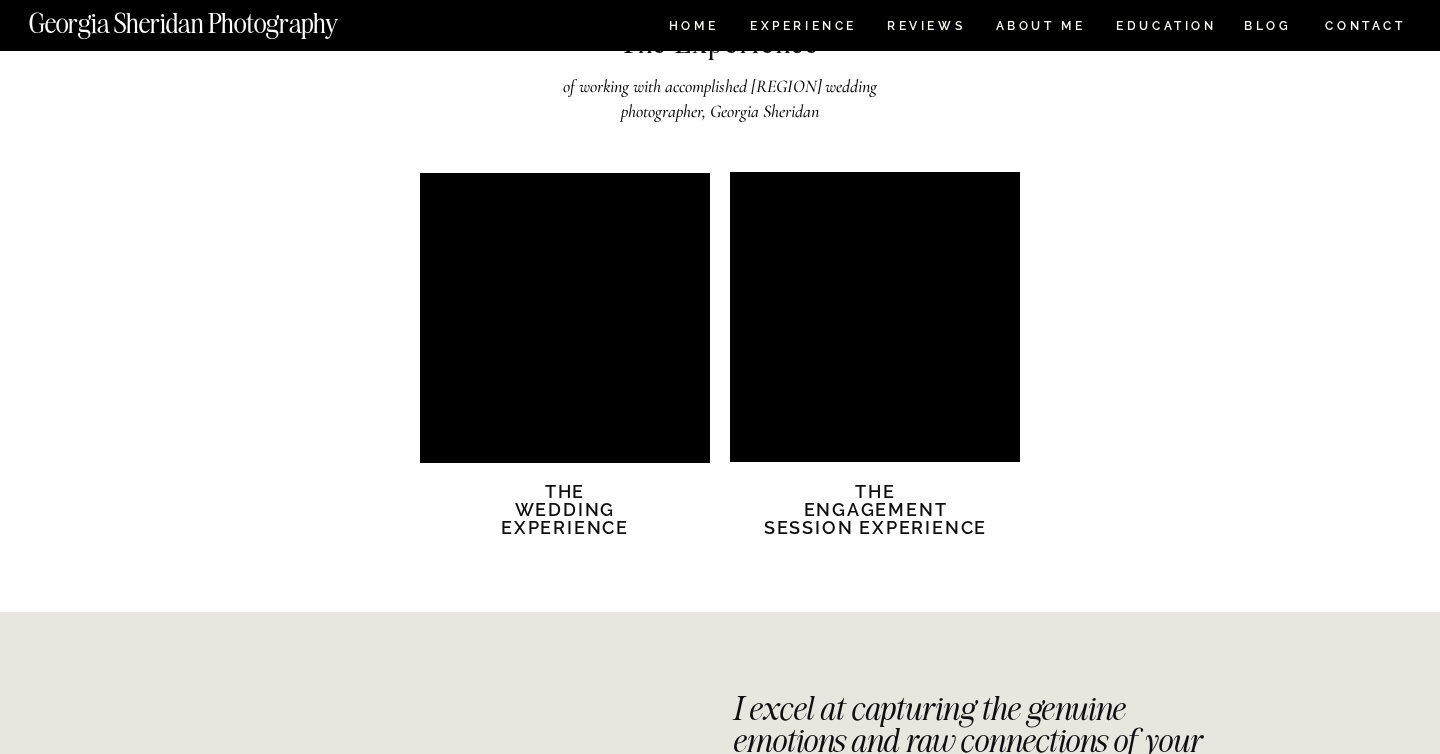 scroll, scrollTop: 3407, scrollLeft: 0, axis: vertical 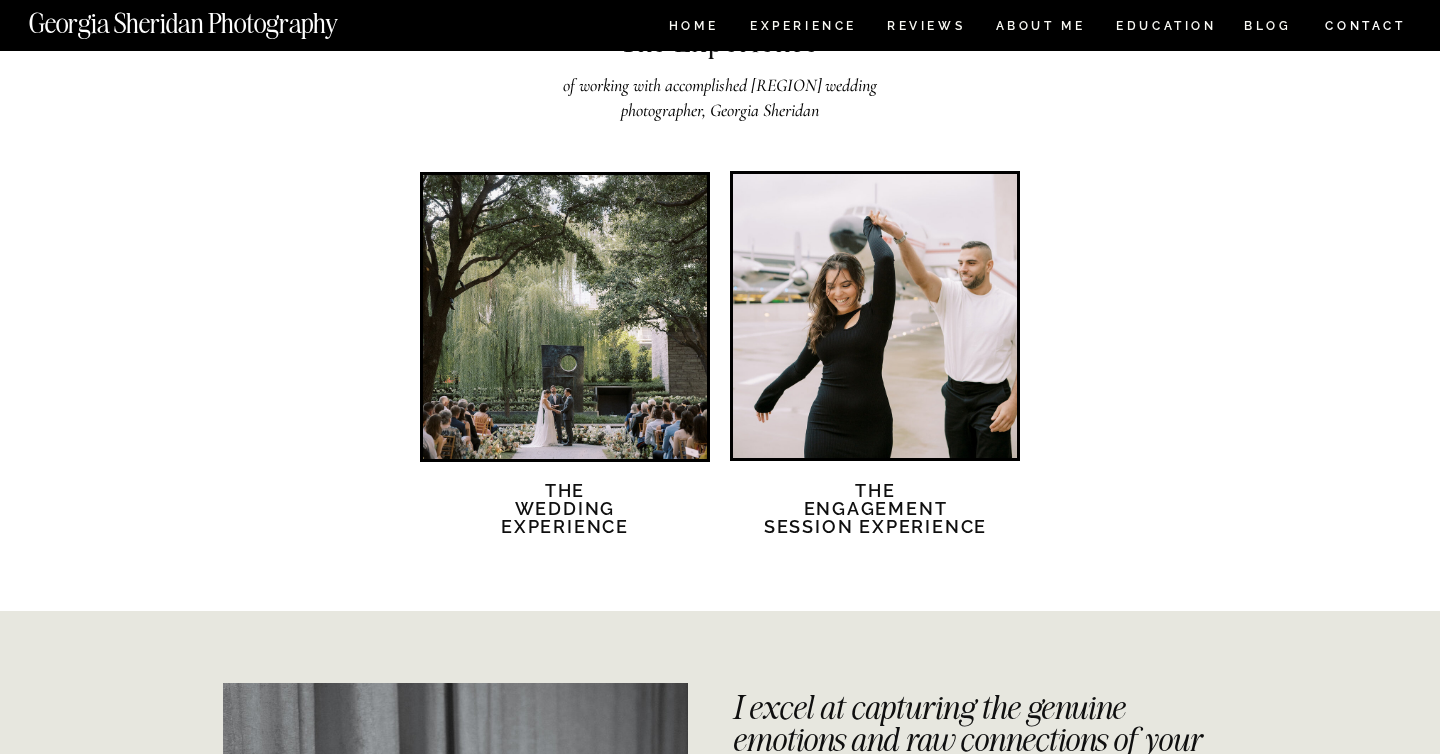 click at bounding box center [565, 317] 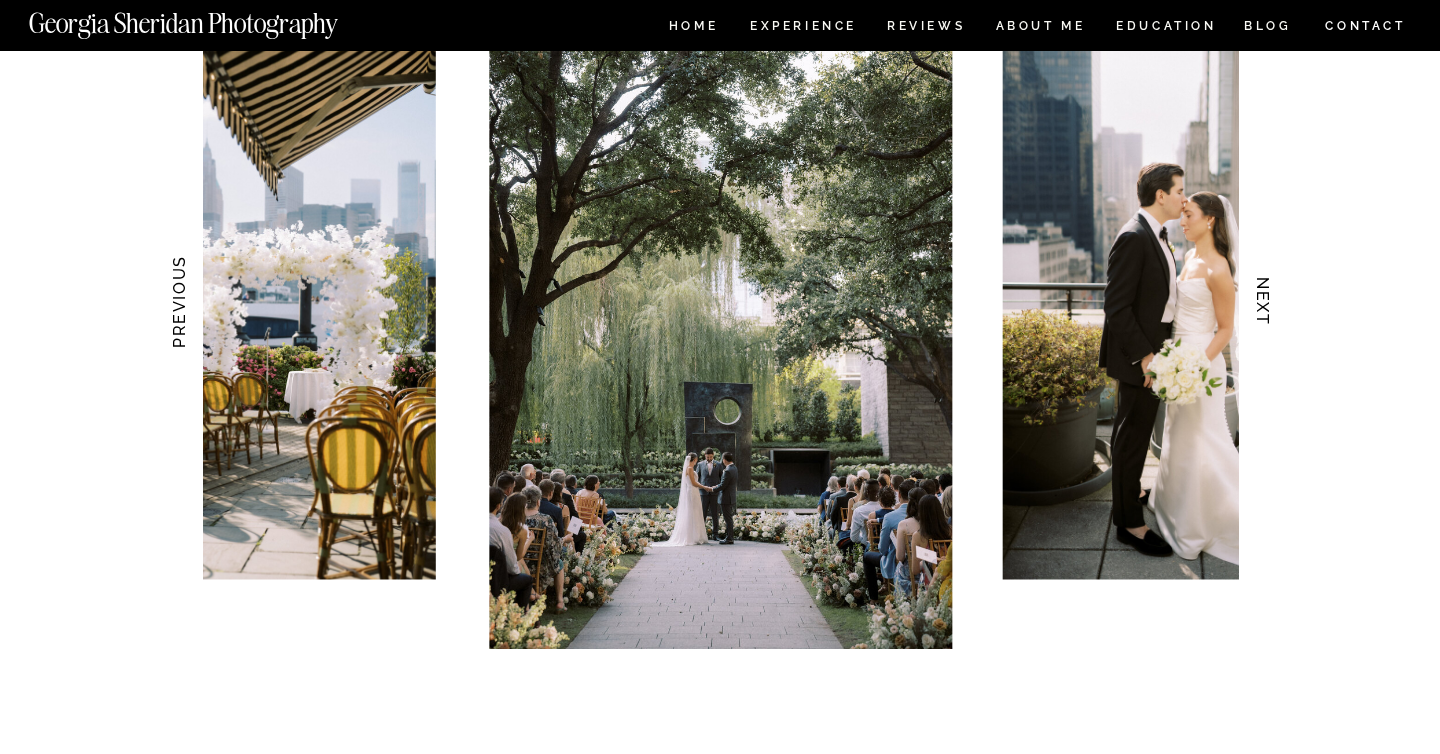 scroll, scrollTop: 2023, scrollLeft: 0, axis: vertical 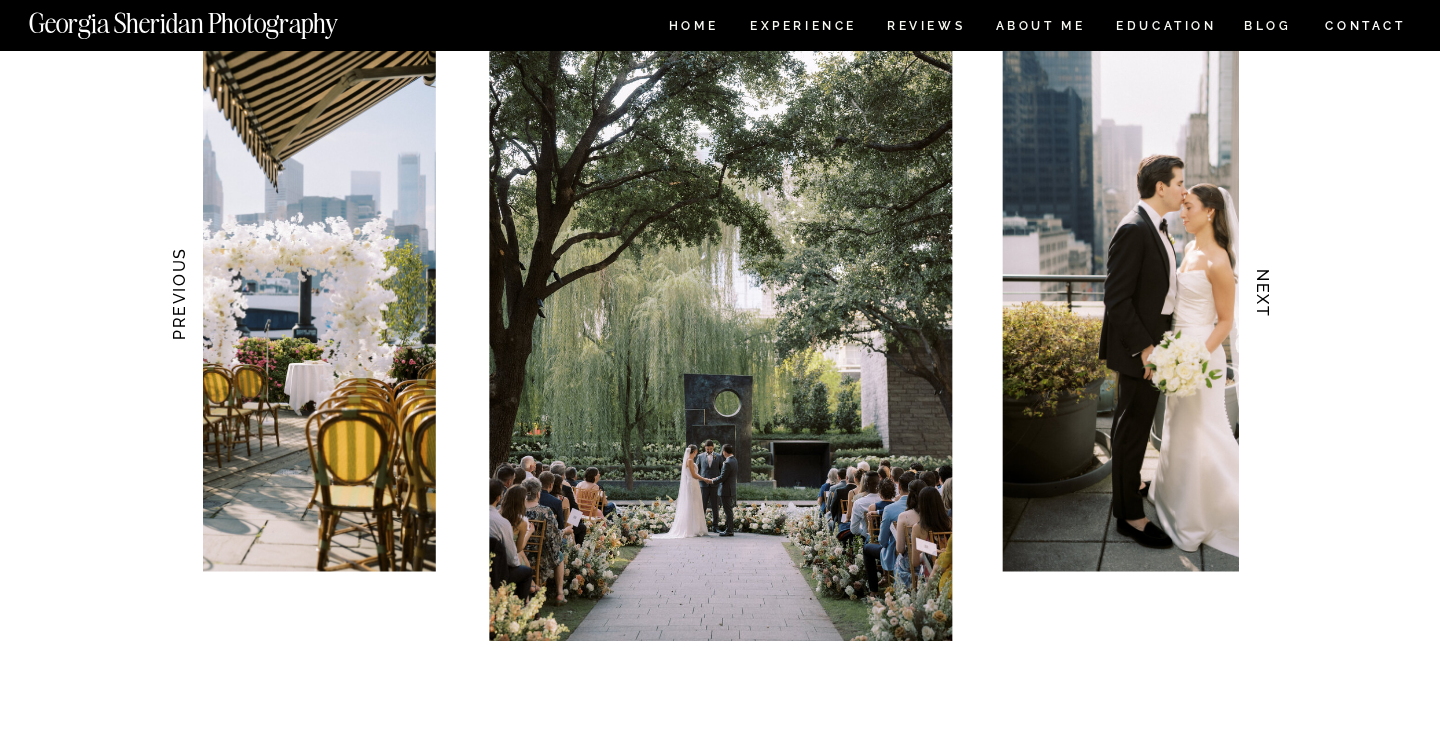 click on "NEXT" at bounding box center (1263, 294) 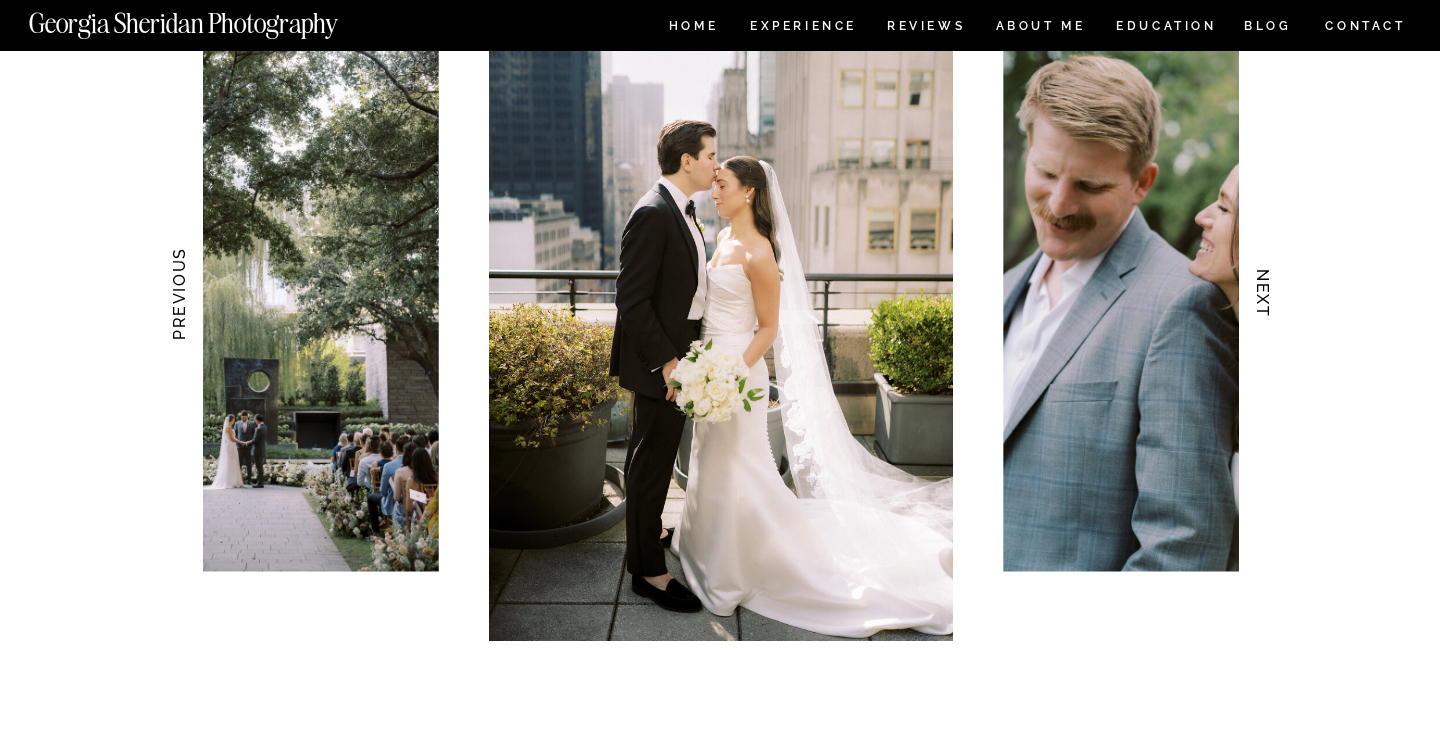 click on "NEXT" at bounding box center (1263, 294) 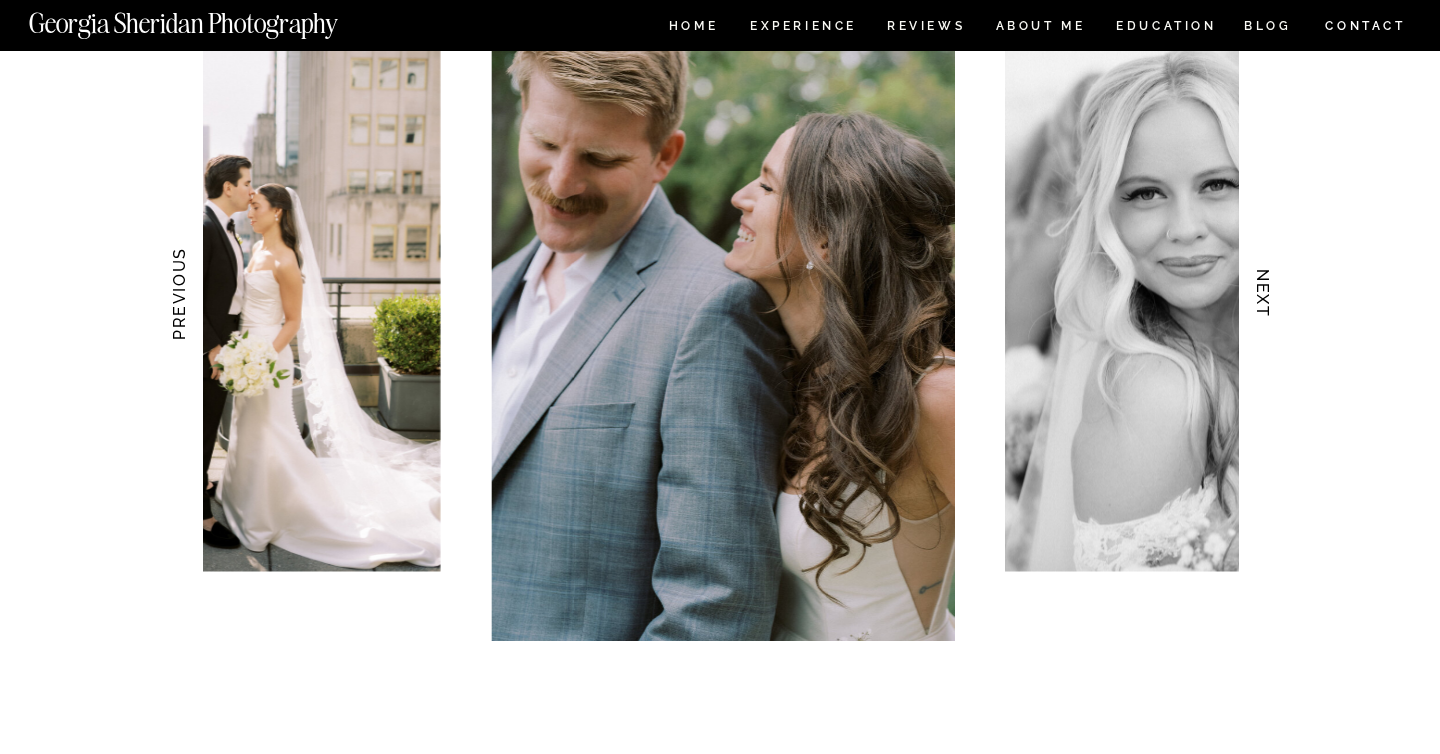 click on "NEXT" at bounding box center (1263, 294) 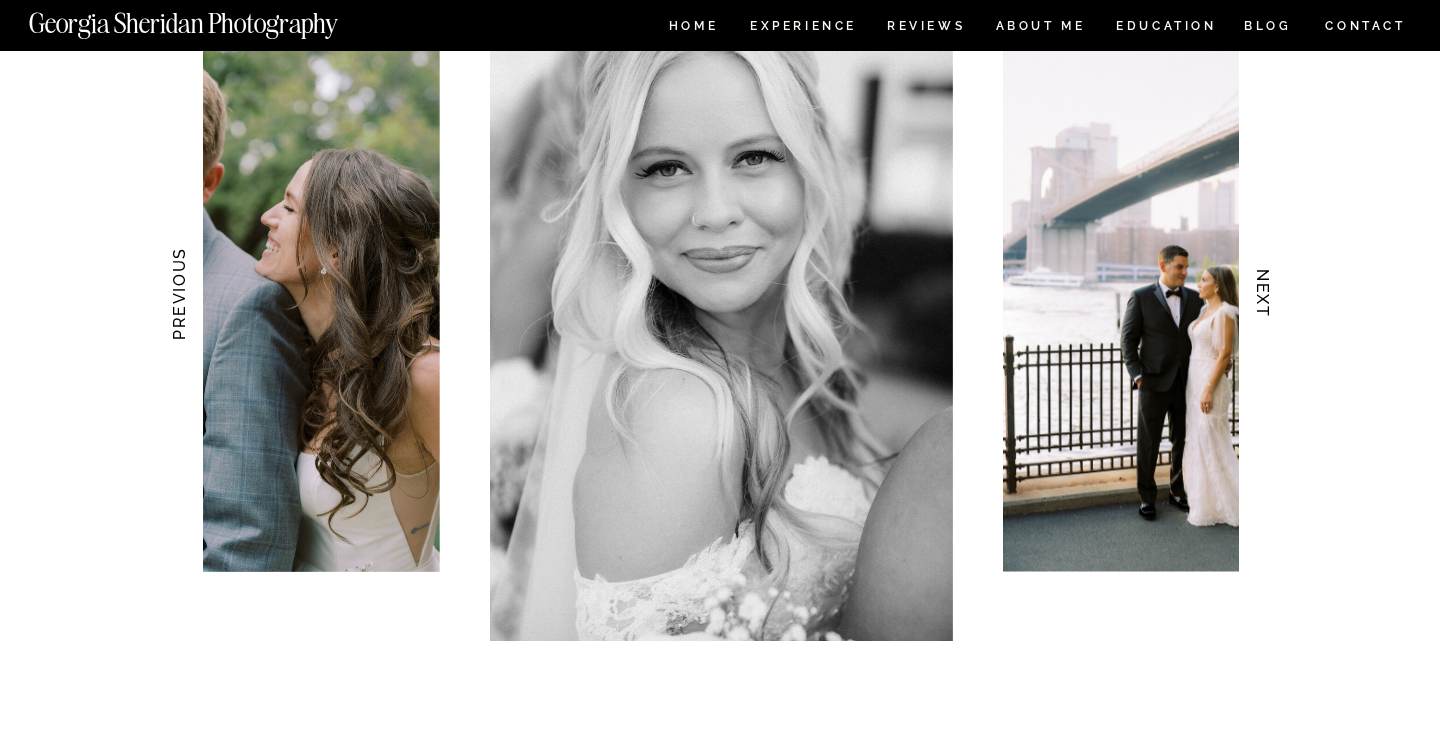 click on "NEXT" at bounding box center (1263, 294) 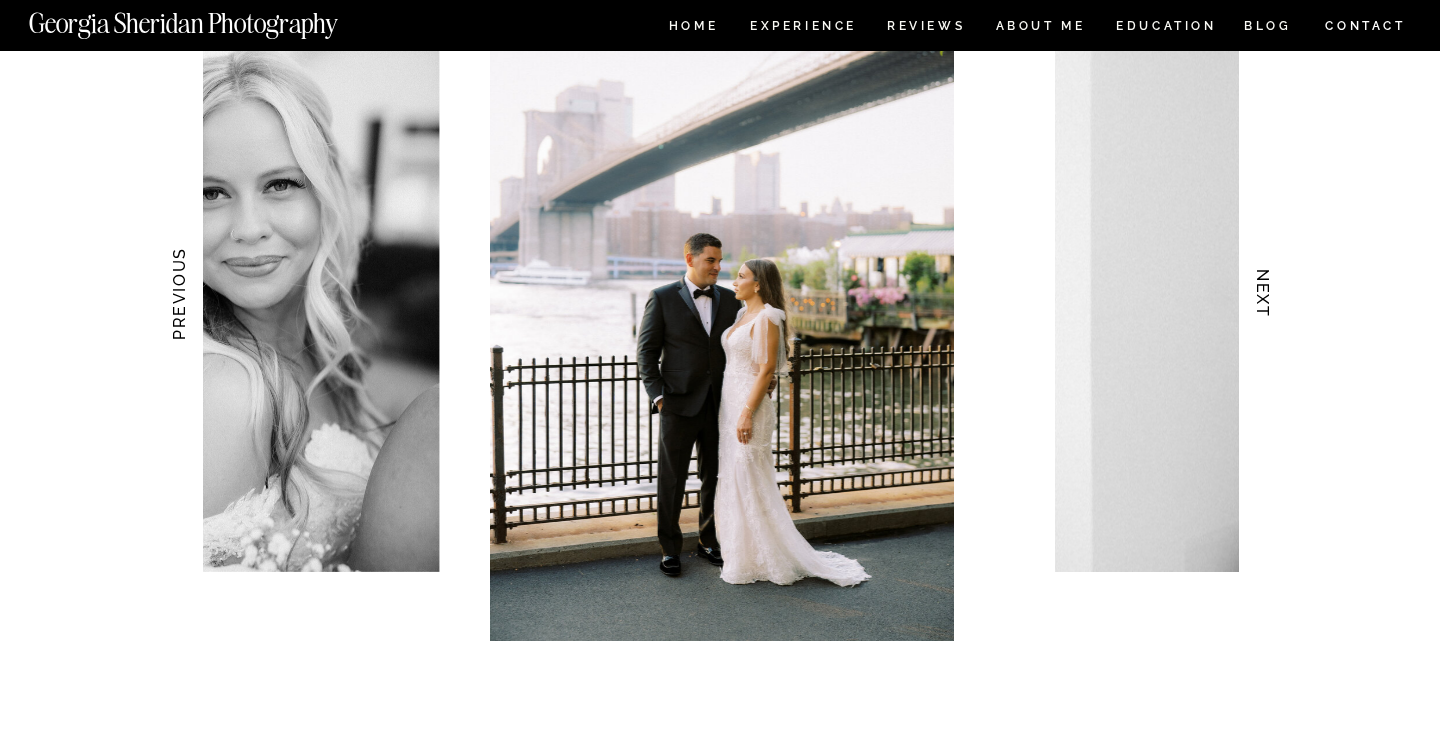 click on "NEXT" at bounding box center (1263, 294) 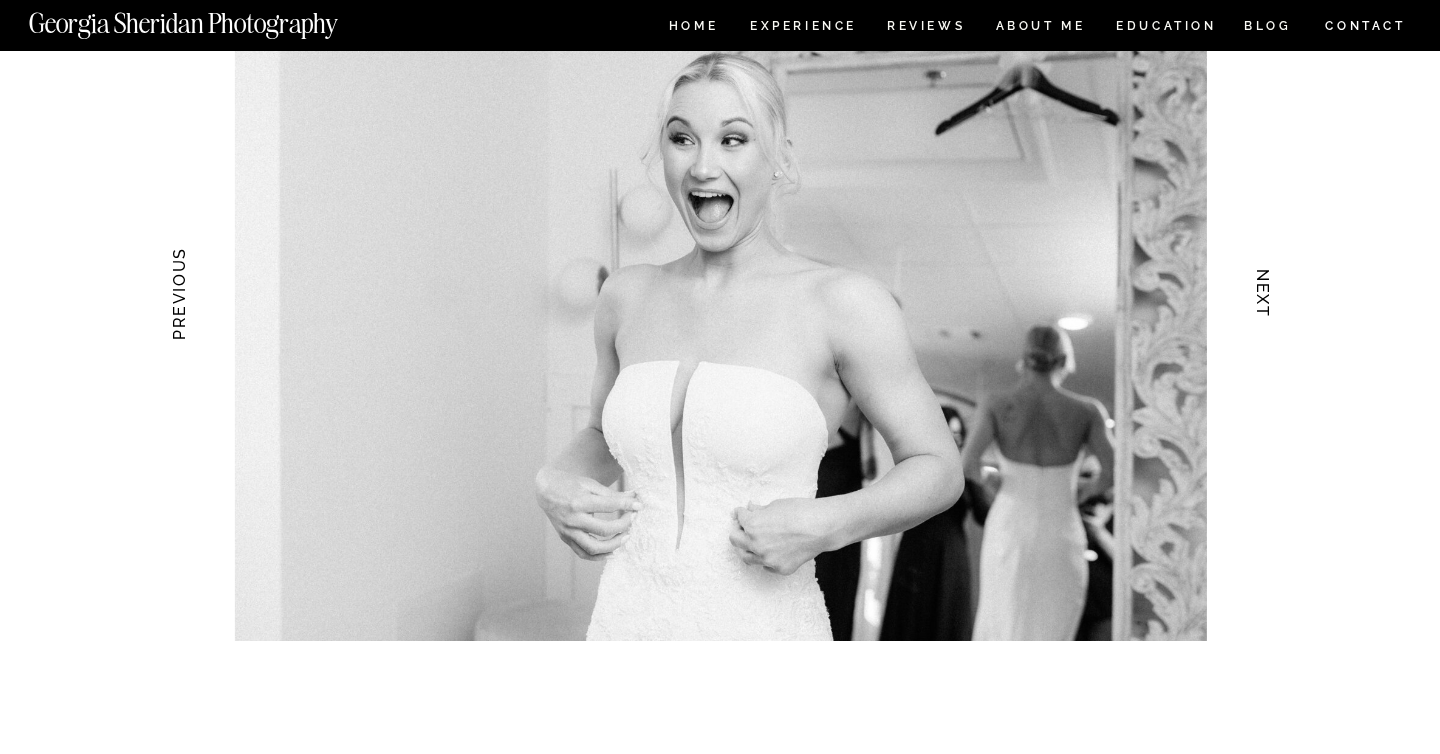 click on "NEXT" at bounding box center [1263, 294] 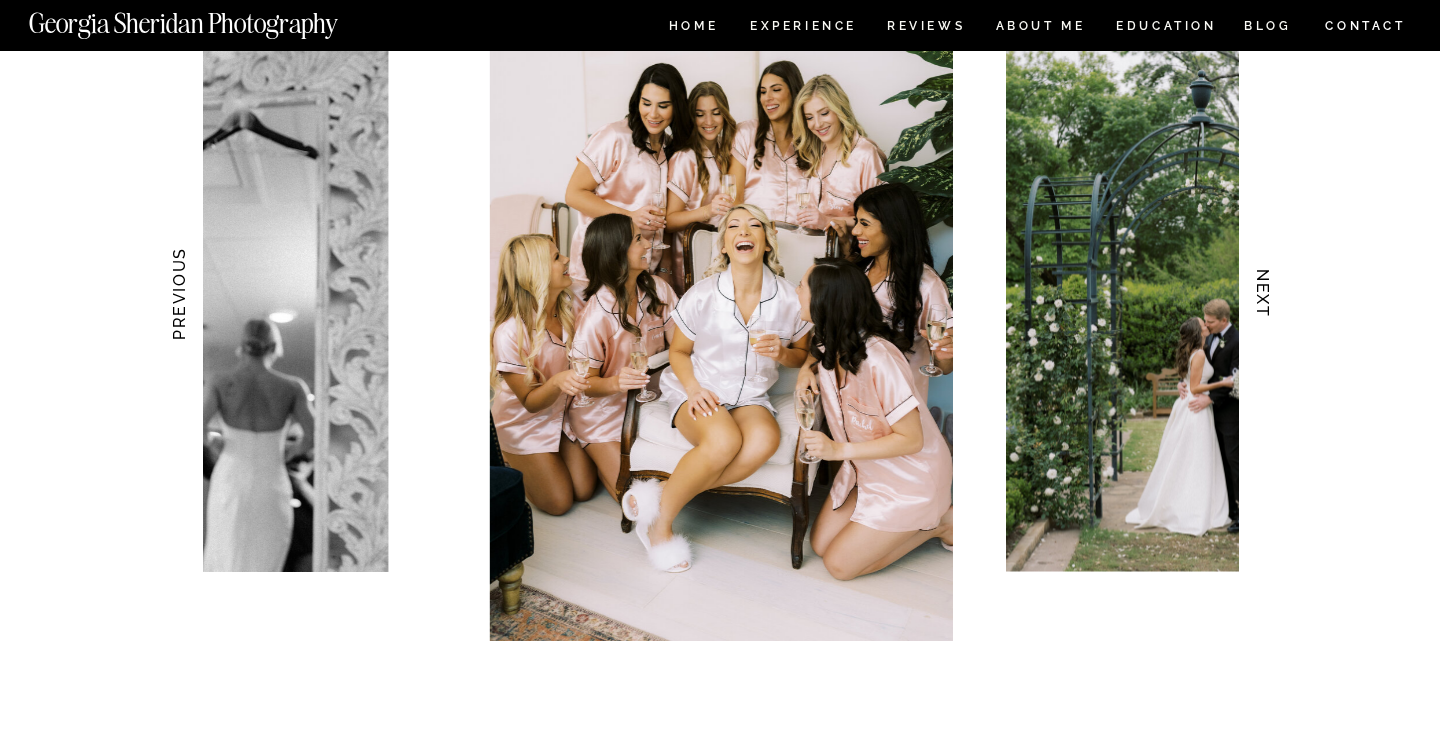 click on "NEXT" at bounding box center (1263, 294) 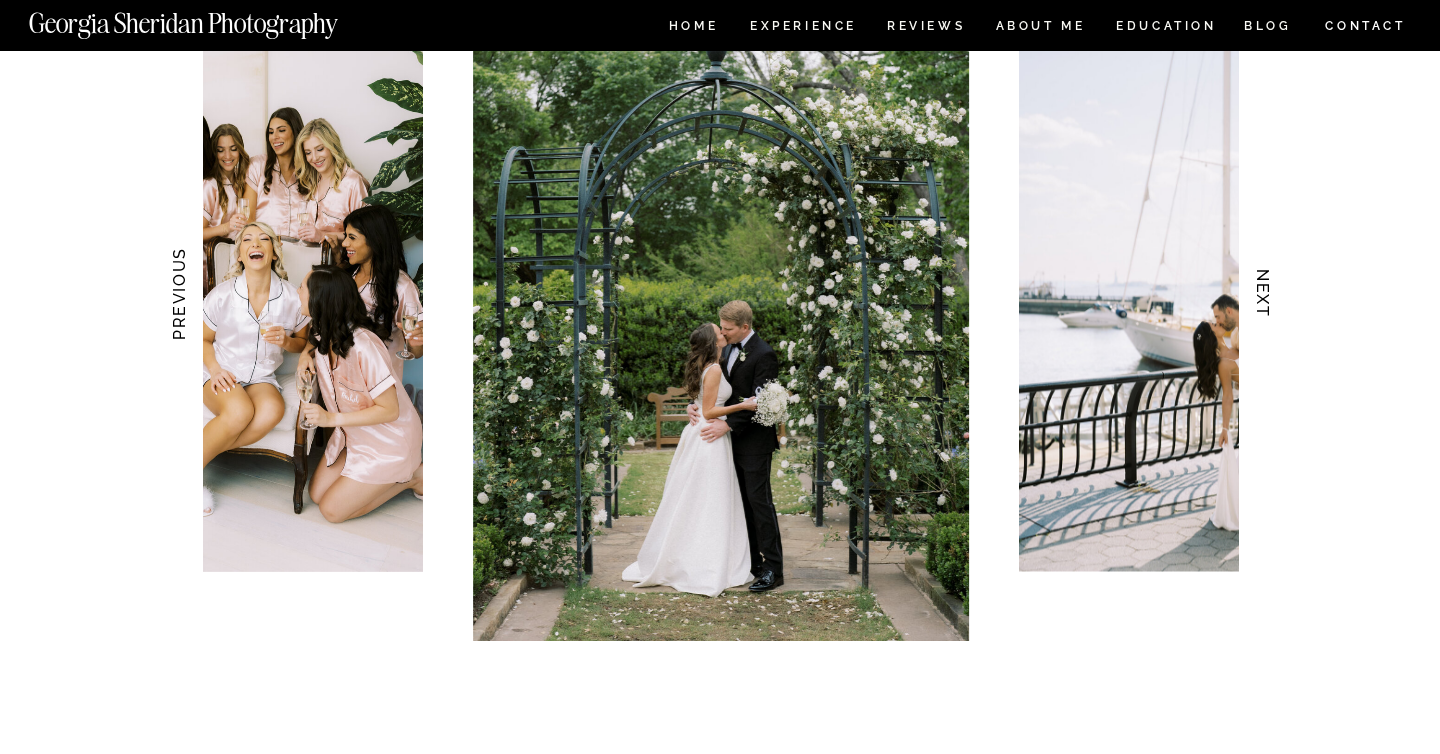 click on "NEXT" at bounding box center [1263, 294] 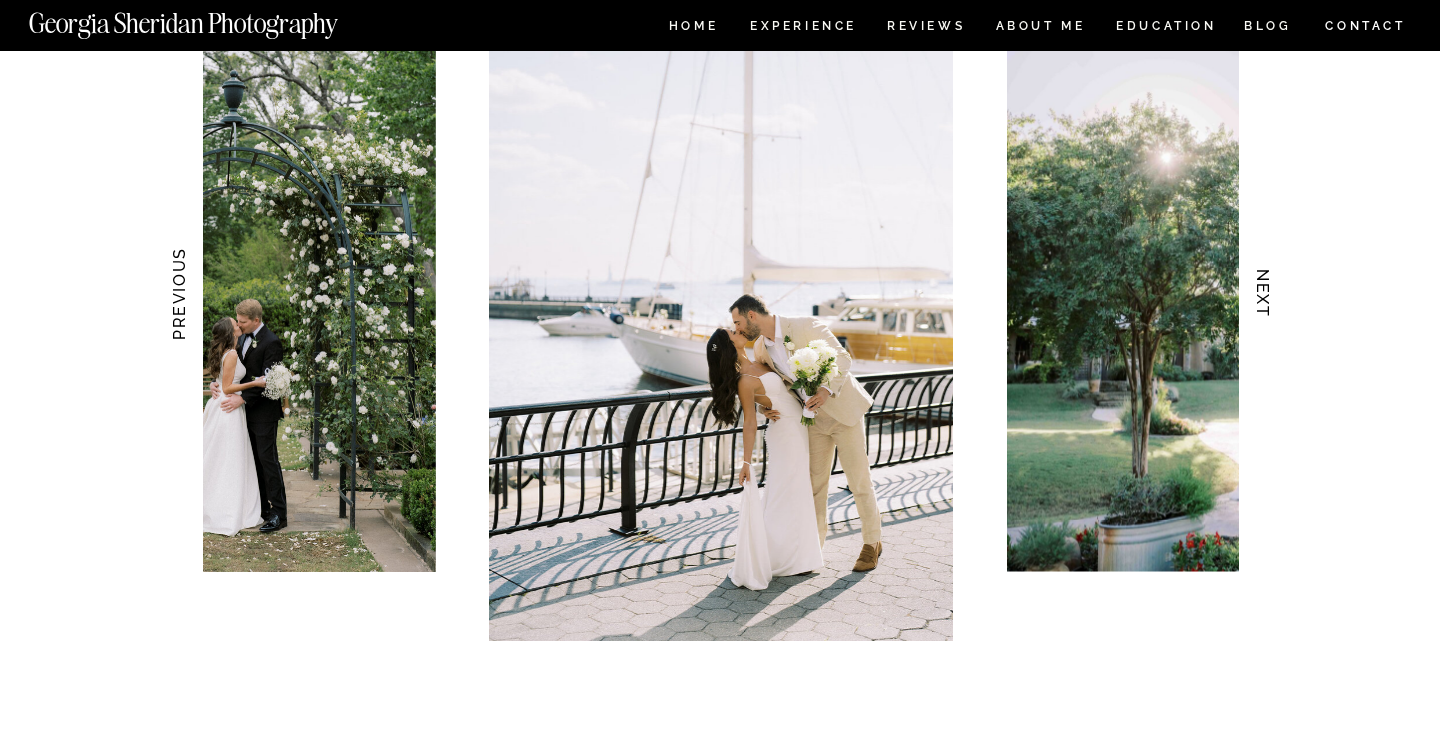 click on "NEXT" at bounding box center [1263, 294] 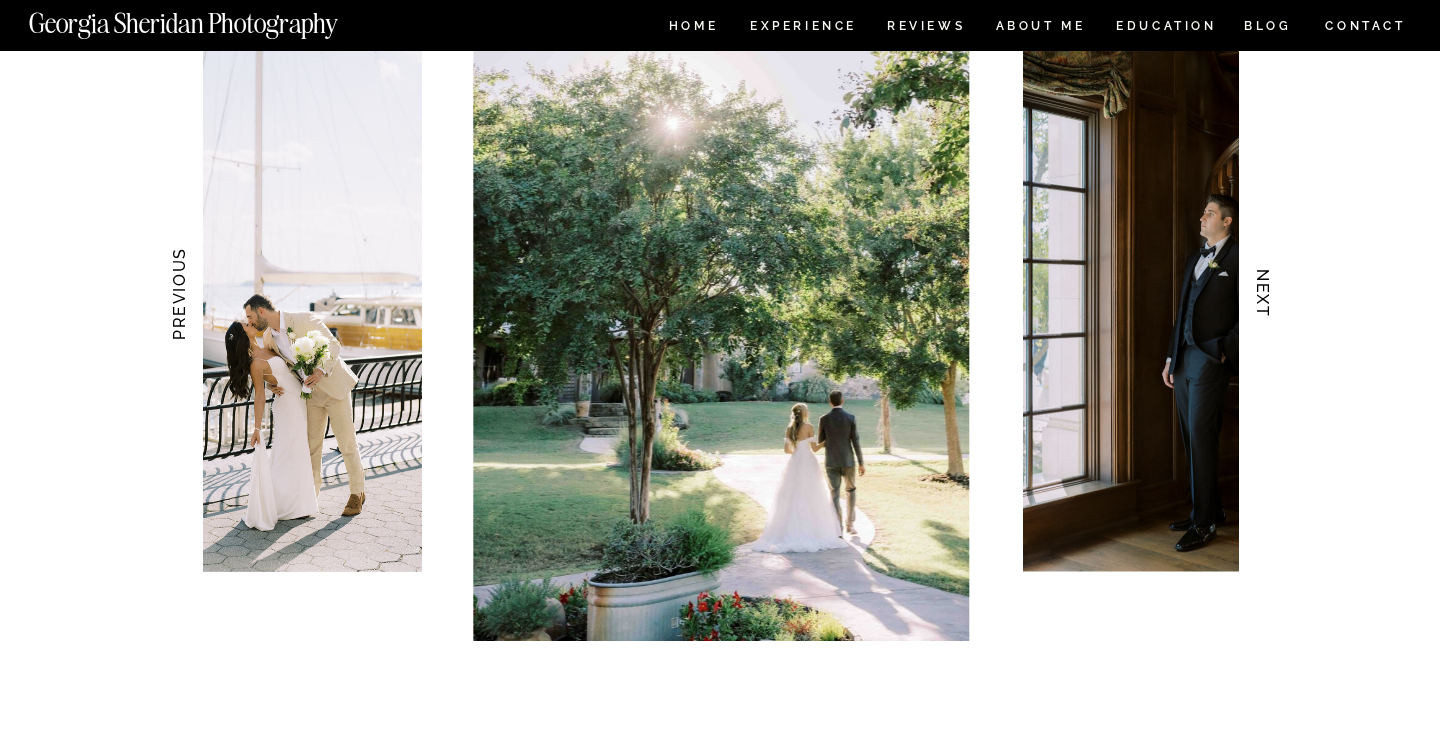 click on "NEXT" at bounding box center [1263, 294] 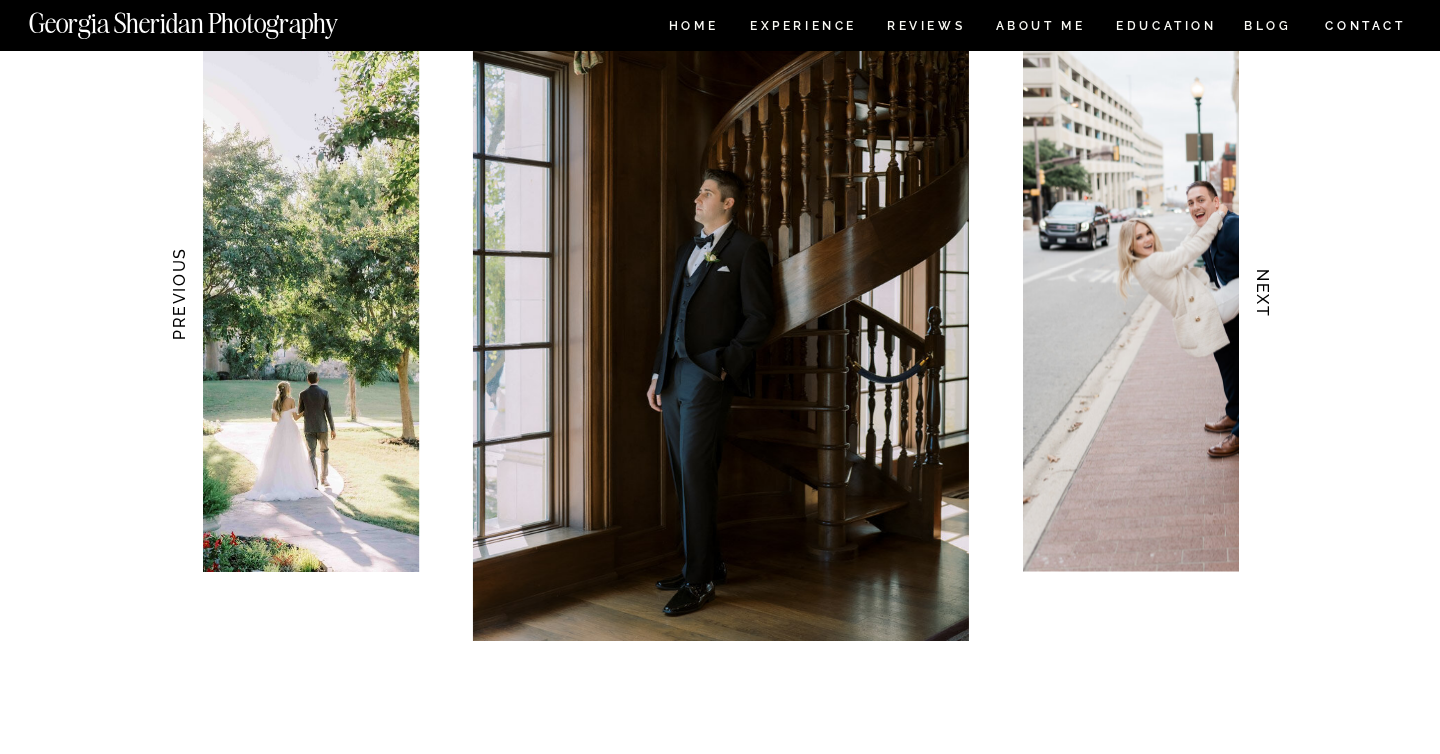 click on "NEXT" at bounding box center (1263, 294) 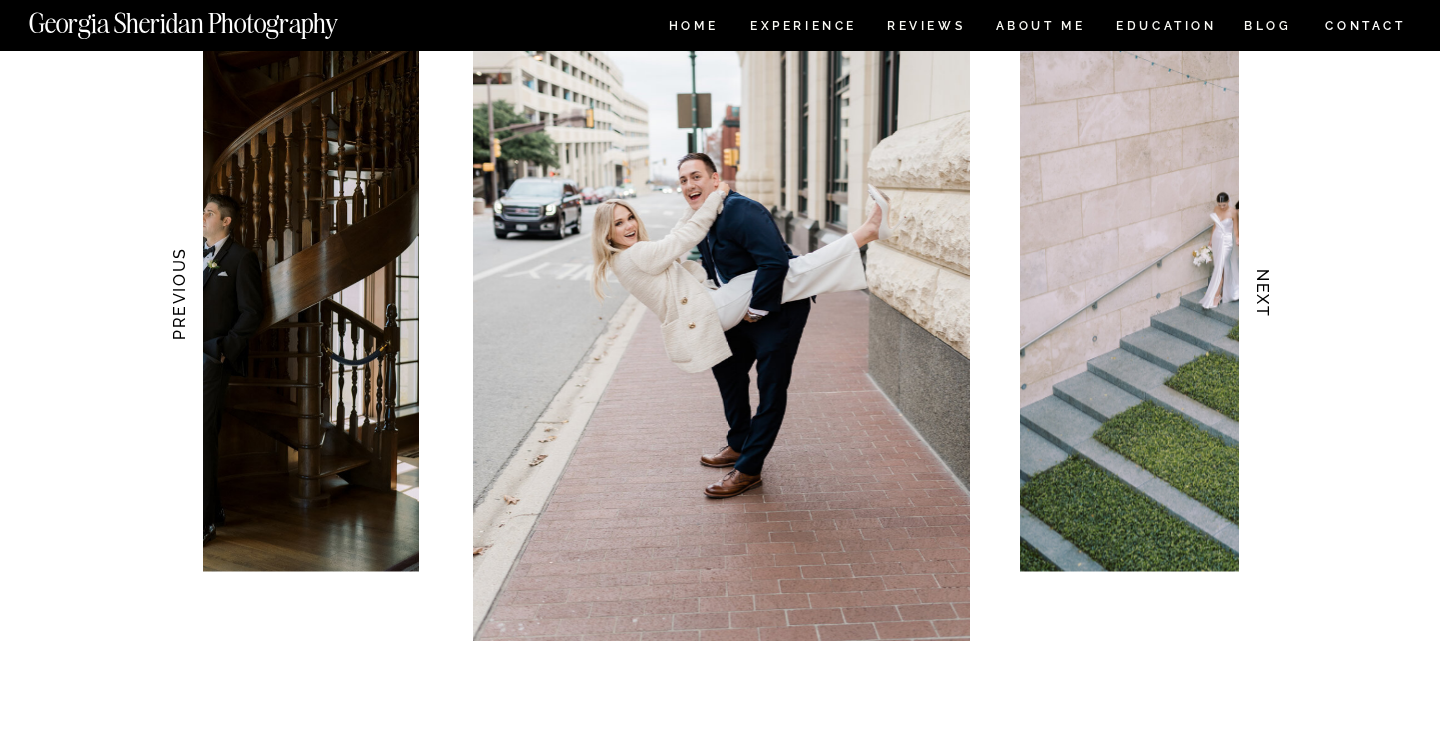 click on "NEXT" at bounding box center [1263, 294] 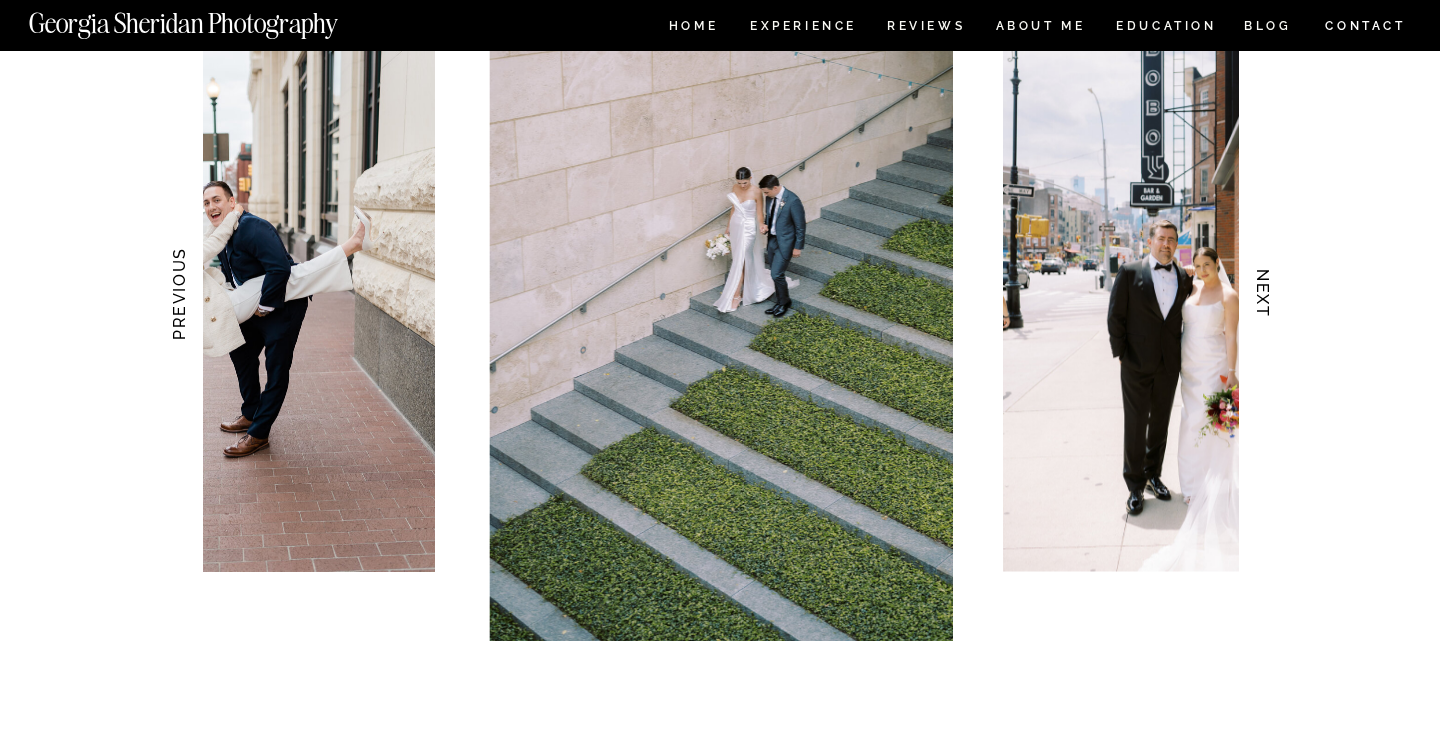 click on "NEXT" at bounding box center (1263, 294) 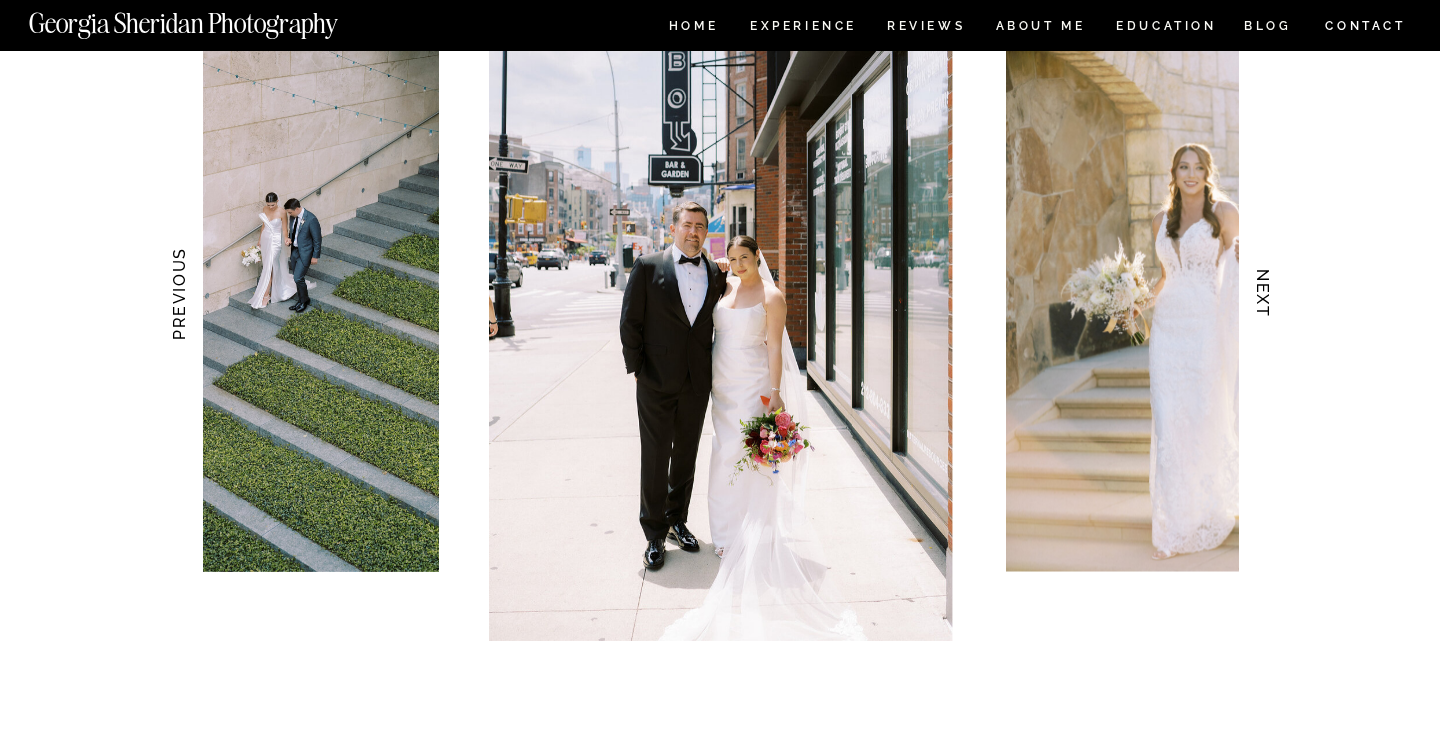 click on "NEXT" at bounding box center [1263, 294] 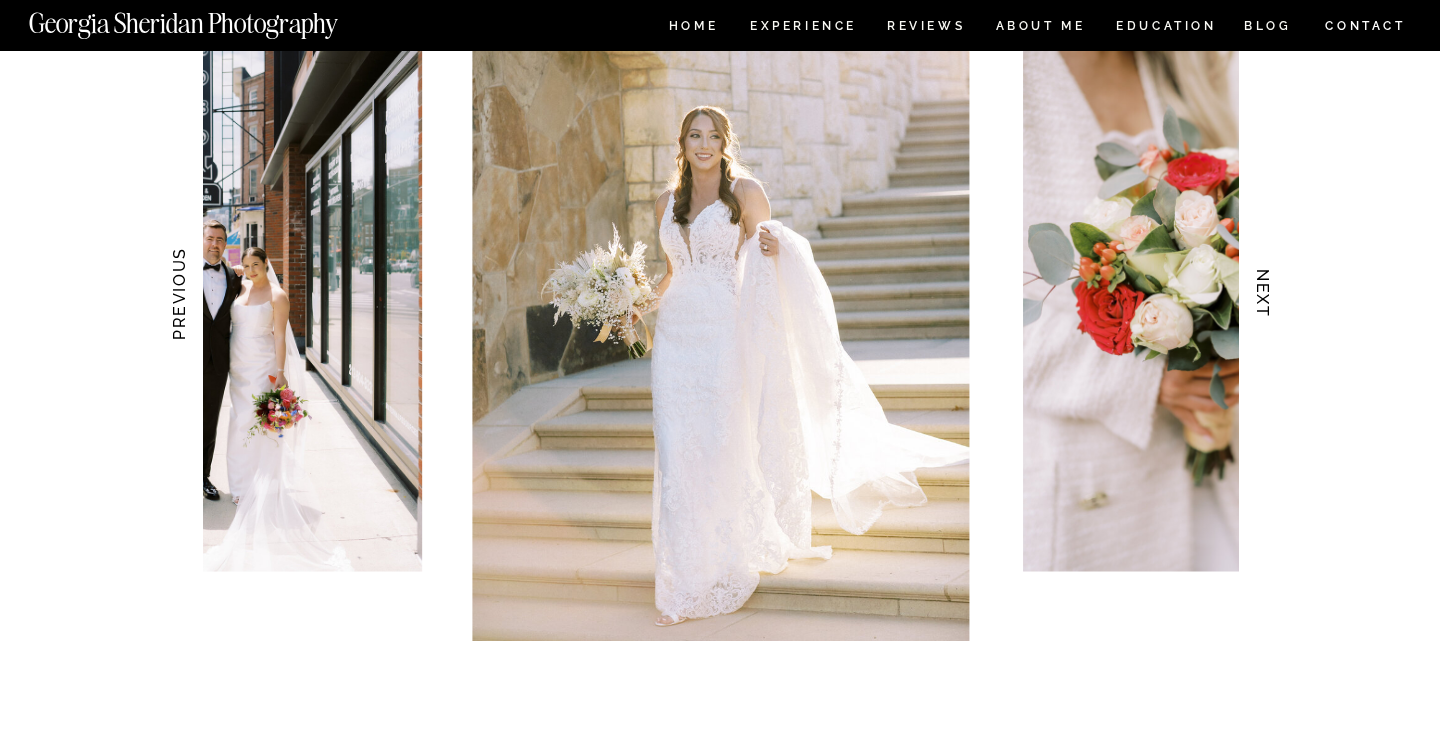 click on "NEXT" at bounding box center (1263, 294) 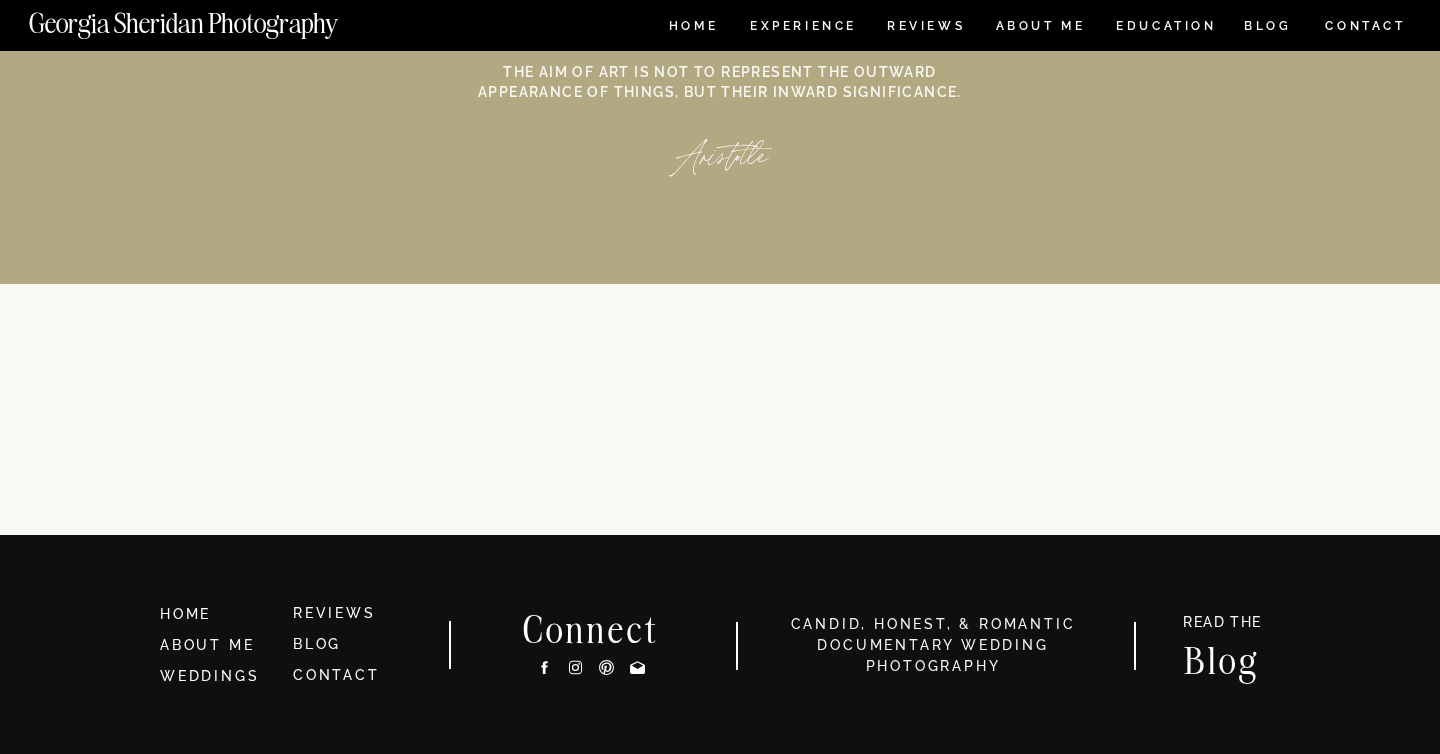 scroll, scrollTop: 9381, scrollLeft: 0, axis: vertical 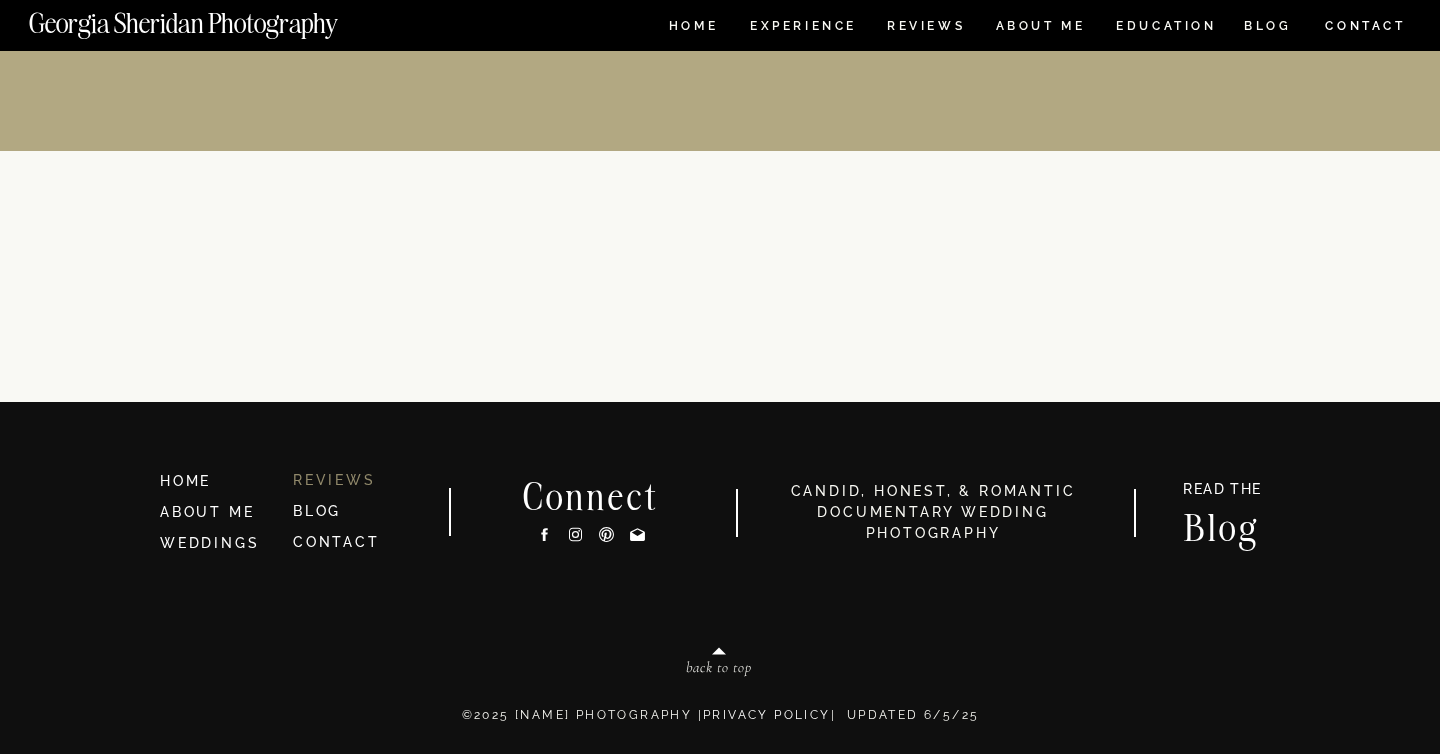 click on "REVIEWS" at bounding box center [334, 480] 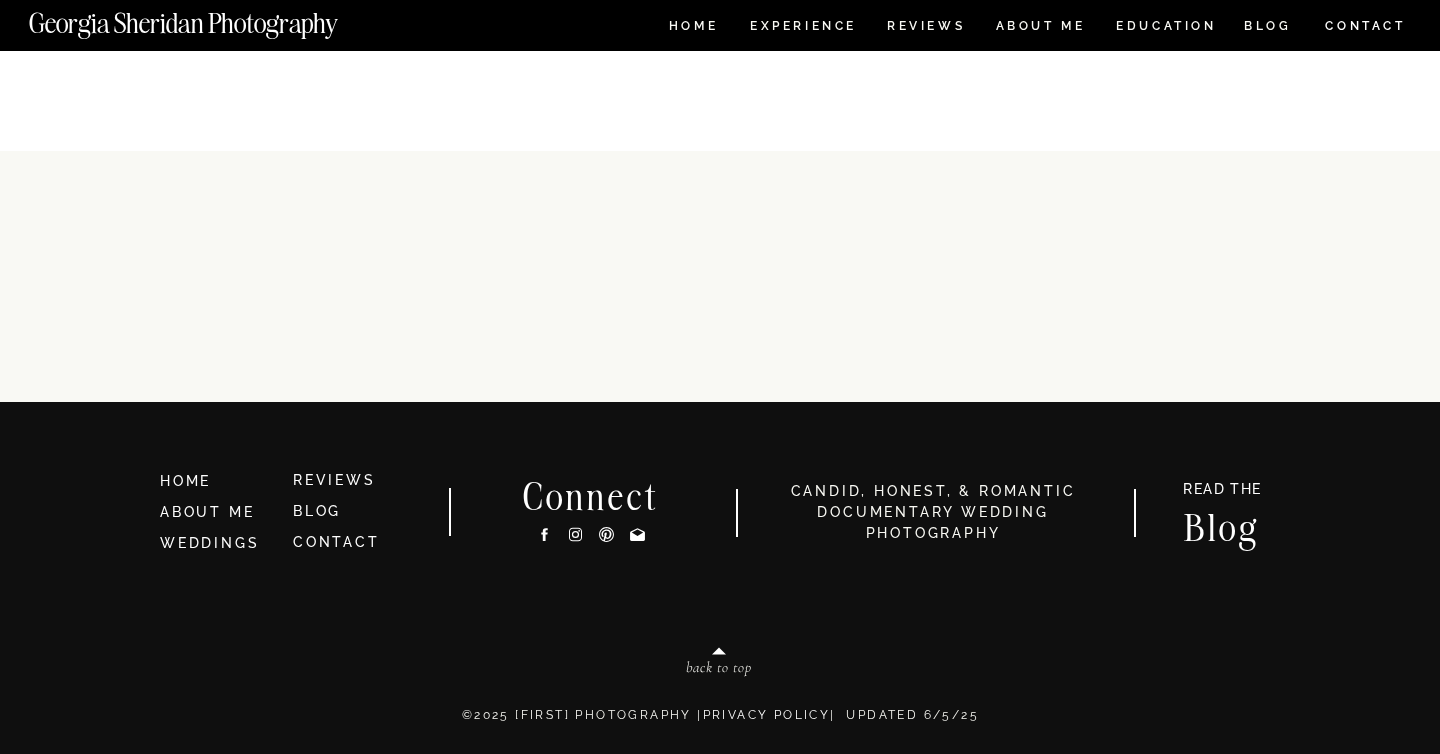 scroll, scrollTop: 6135, scrollLeft: 0, axis: vertical 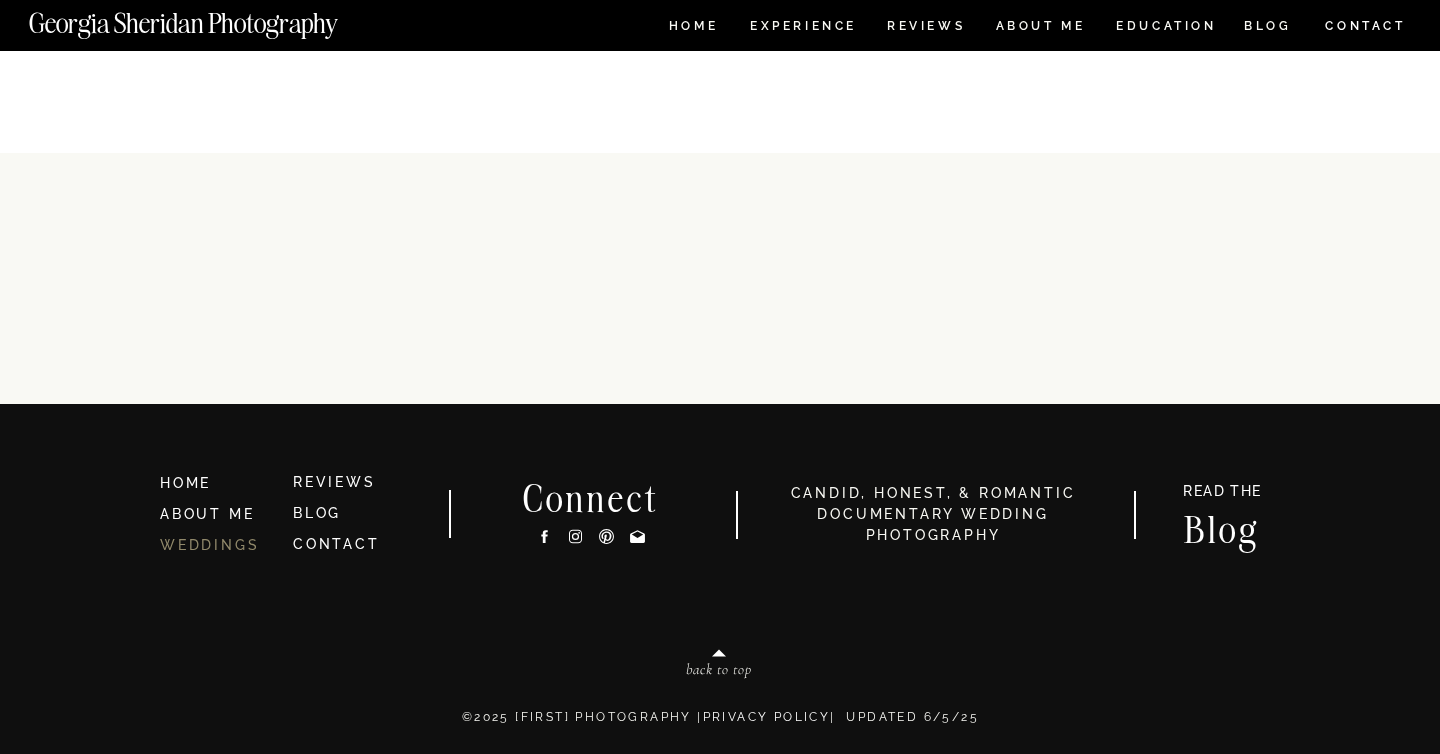 click on "WEDDINGS" at bounding box center [209, 545] 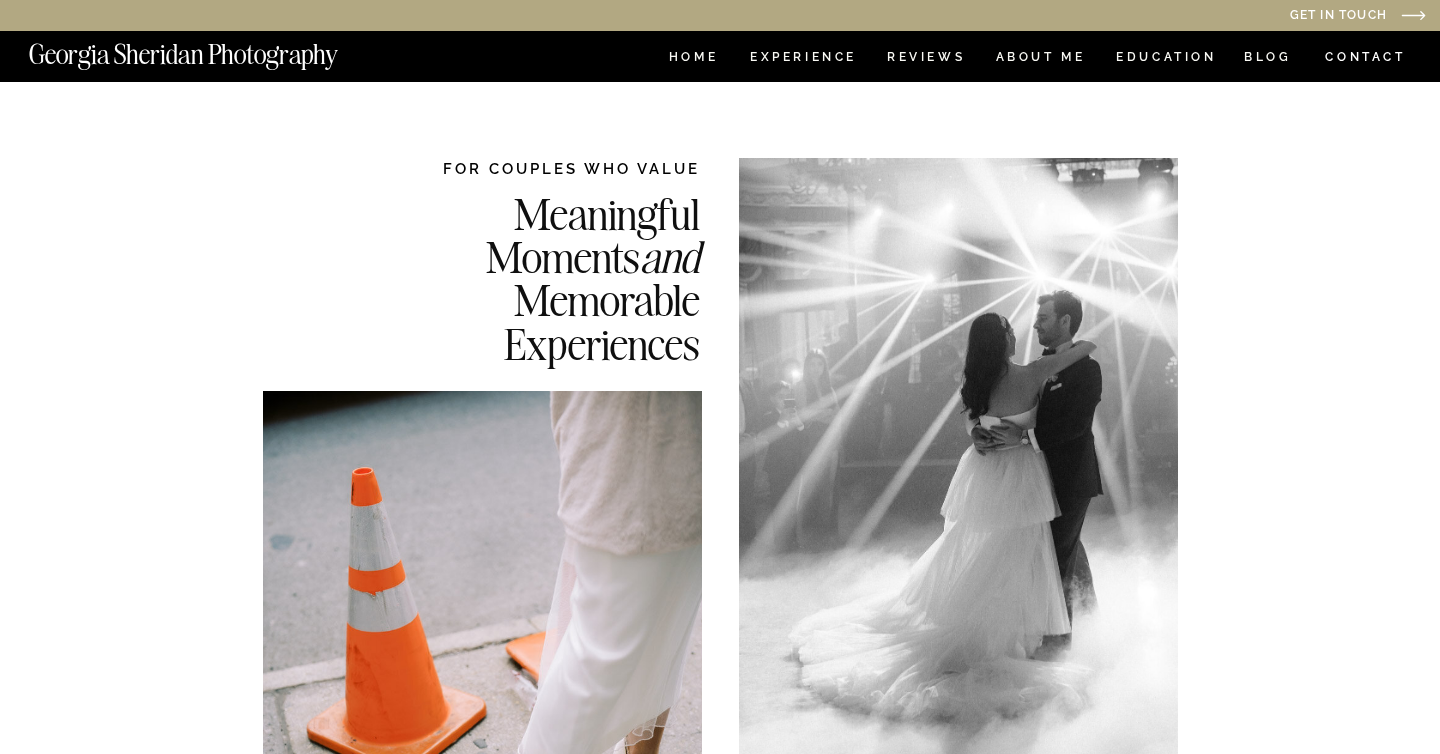 scroll, scrollTop: 0, scrollLeft: 0, axis: both 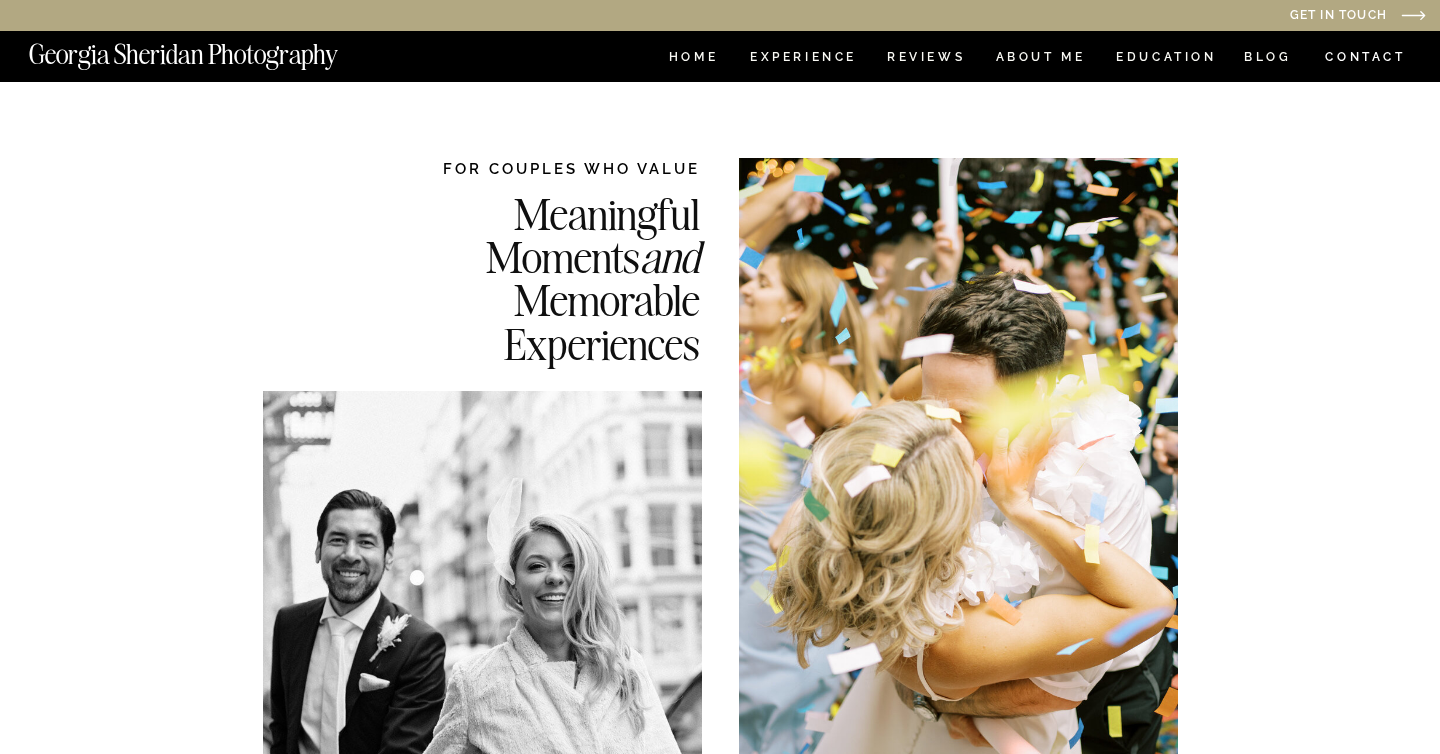 click on "CONTACT" at bounding box center [1365, 57] 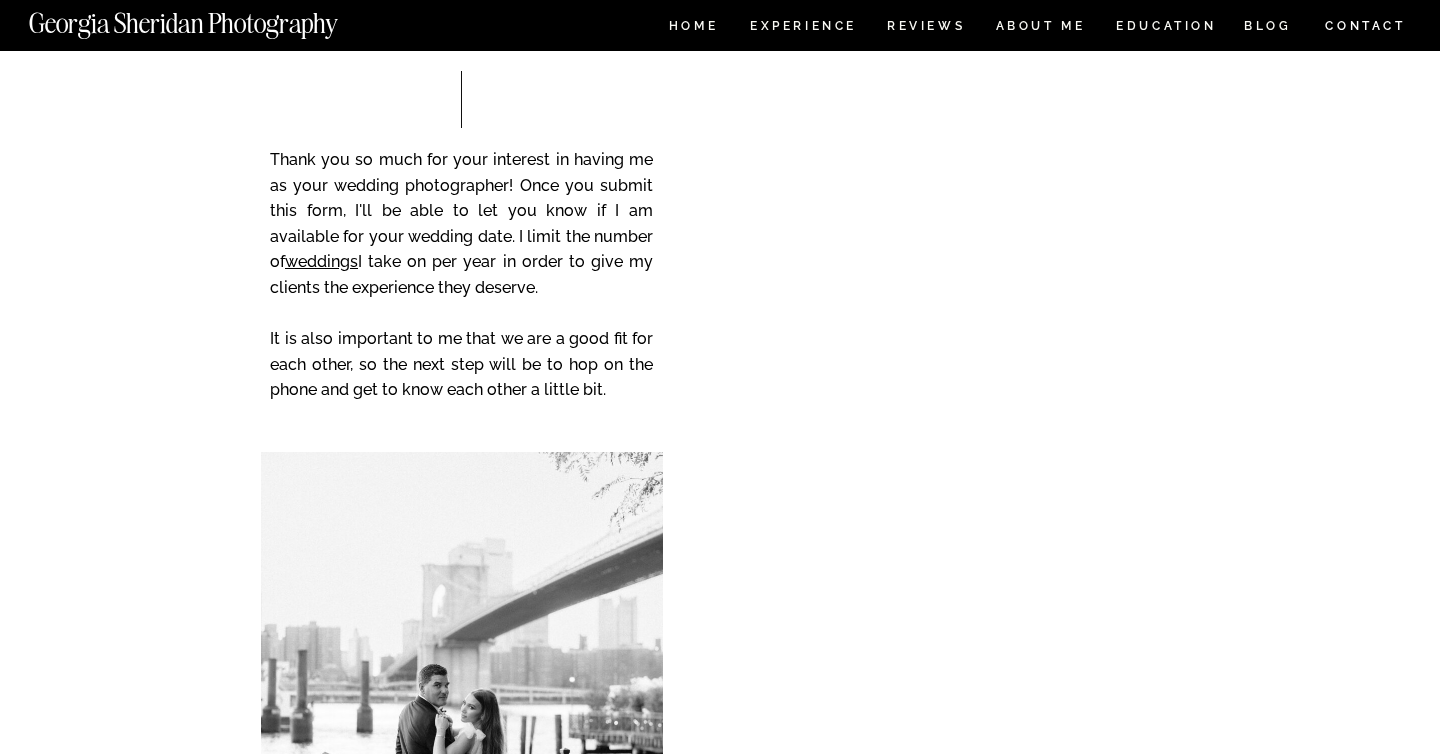 scroll, scrollTop: 0, scrollLeft: 0, axis: both 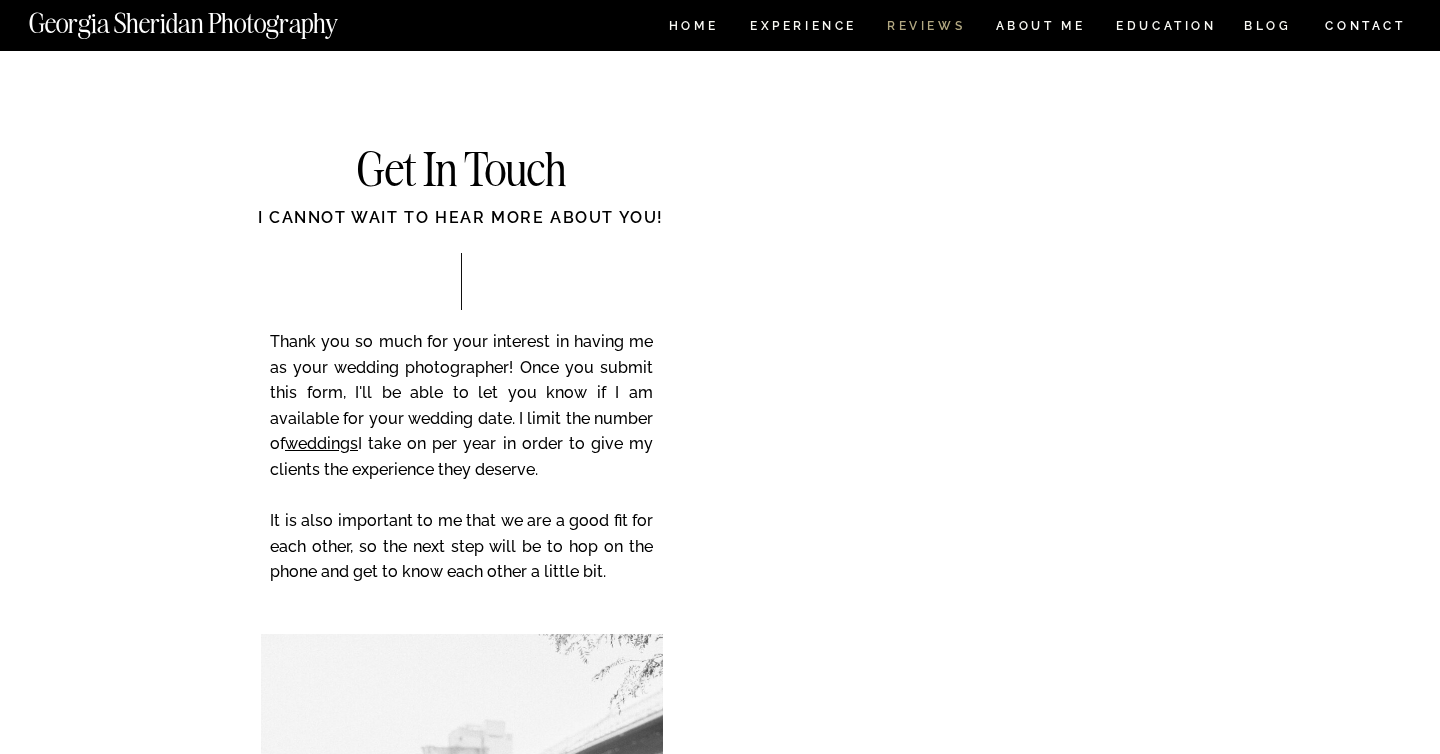 click on "REVIEWS" at bounding box center (924, 28) 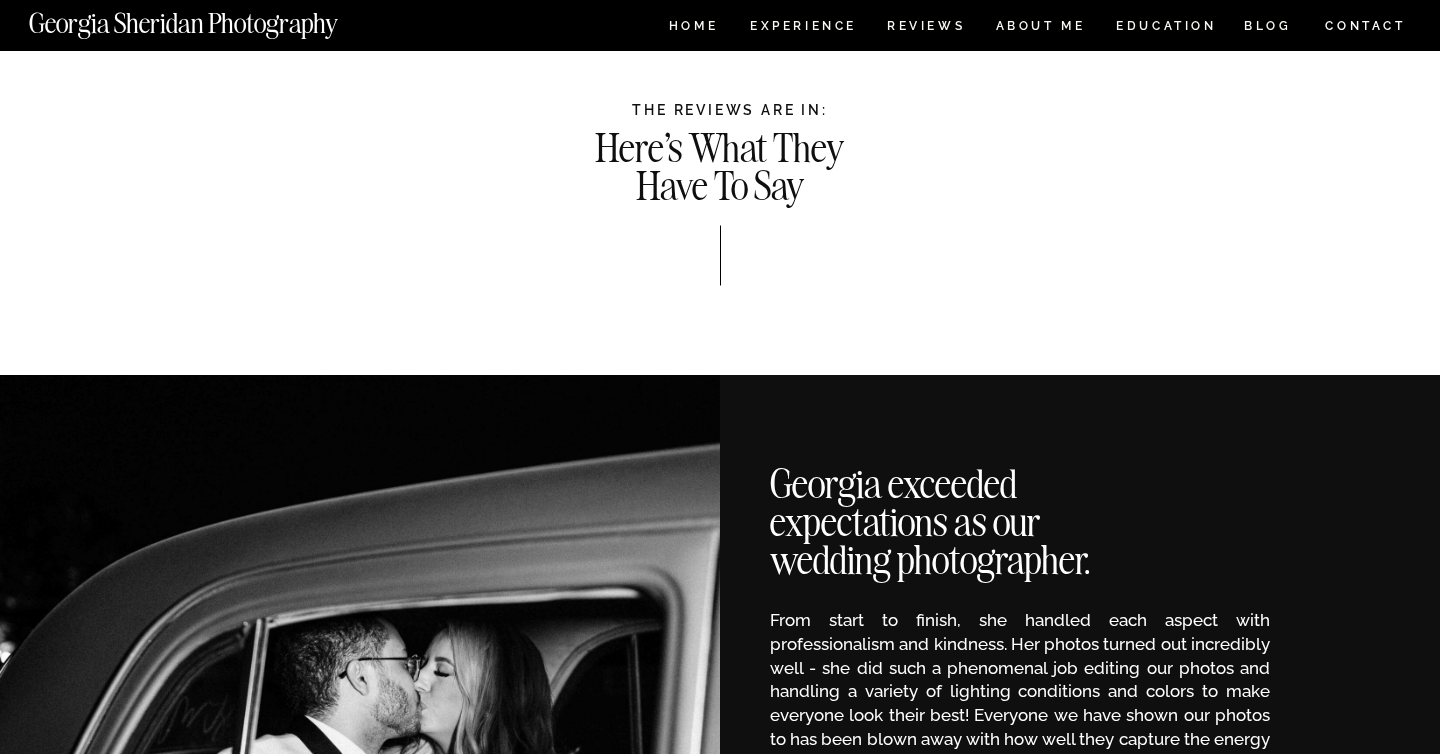 scroll, scrollTop: 0, scrollLeft: 0, axis: both 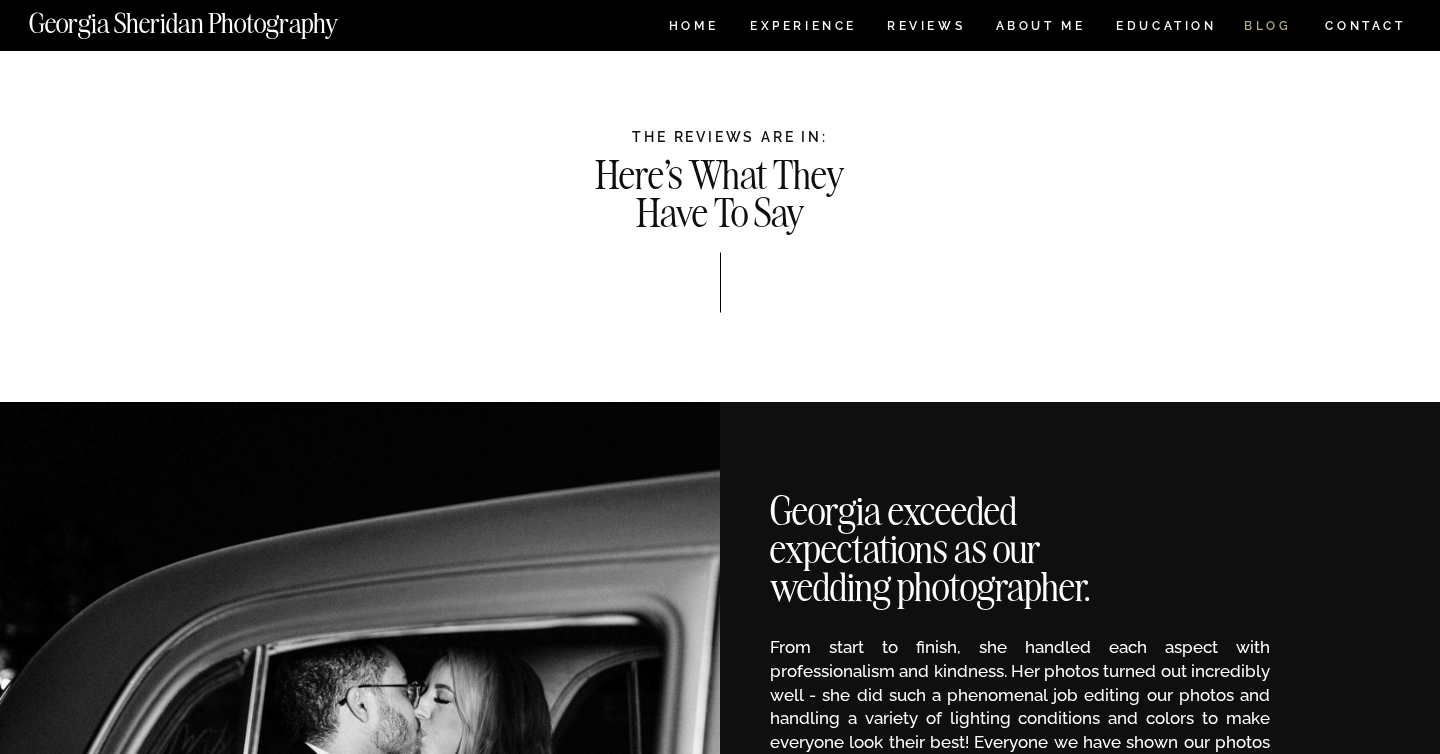 click on "BLOG" at bounding box center [1268, 28] 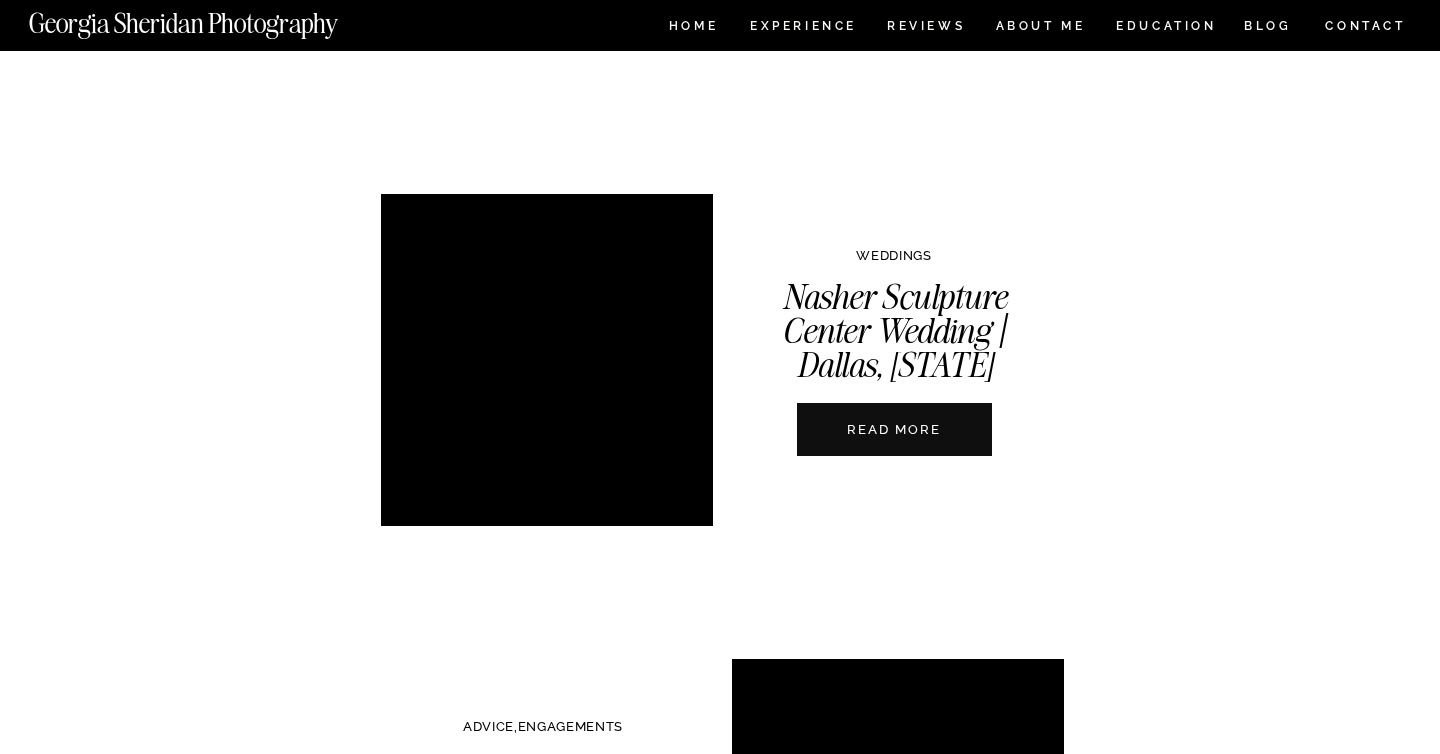 scroll, scrollTop: 1403, scrollLeft: 0, axis: vertical 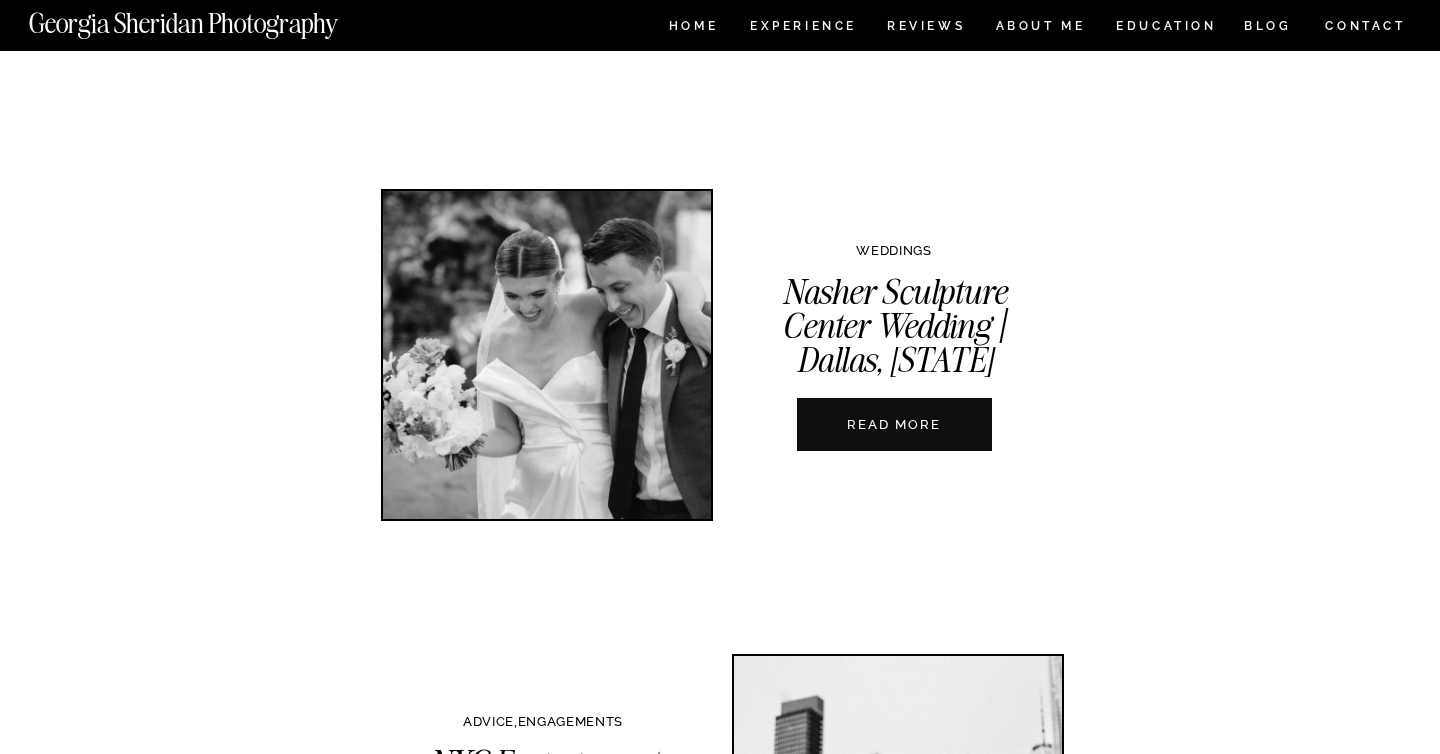 click on "READ MORE" at bounding box center [894, 424] 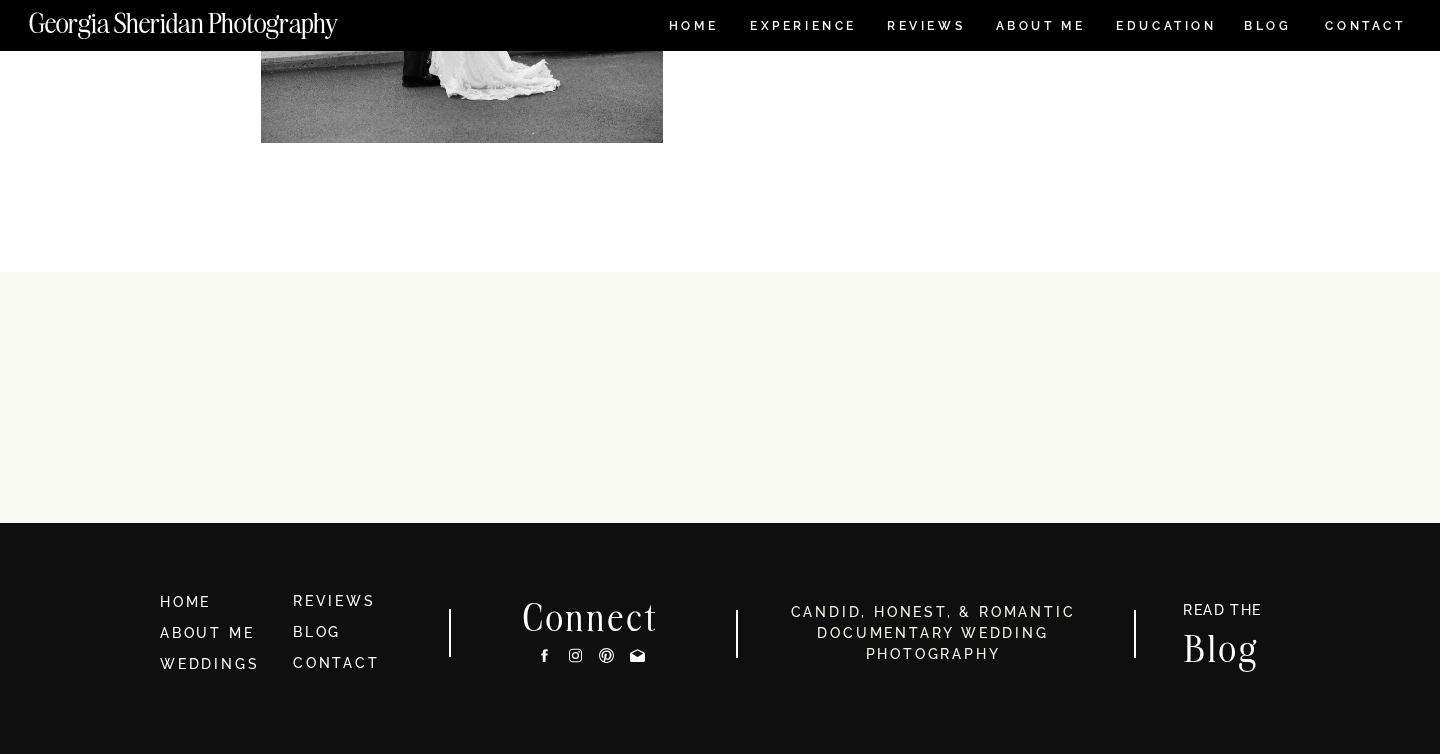 scroll, scrollTop: 22244, scrollLeft: 0, axis: vertical 